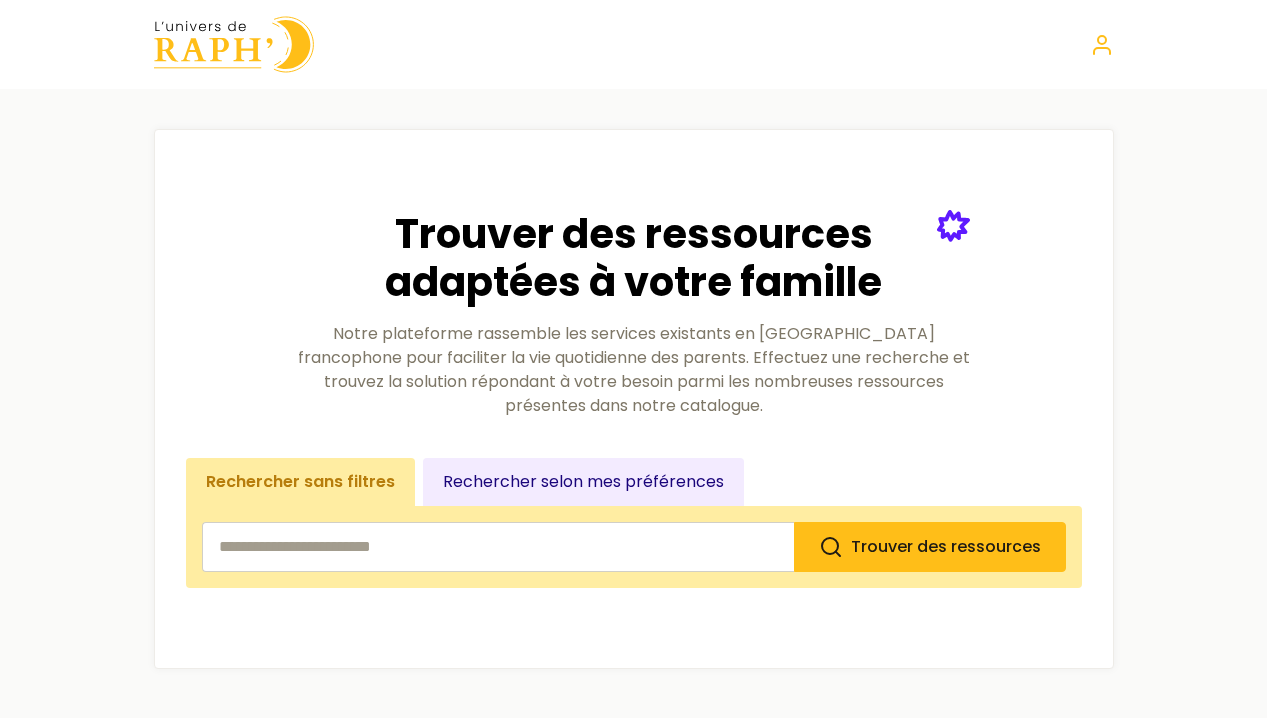 scroll, scrollTop: 0, scrollLeft: 0, axis: both 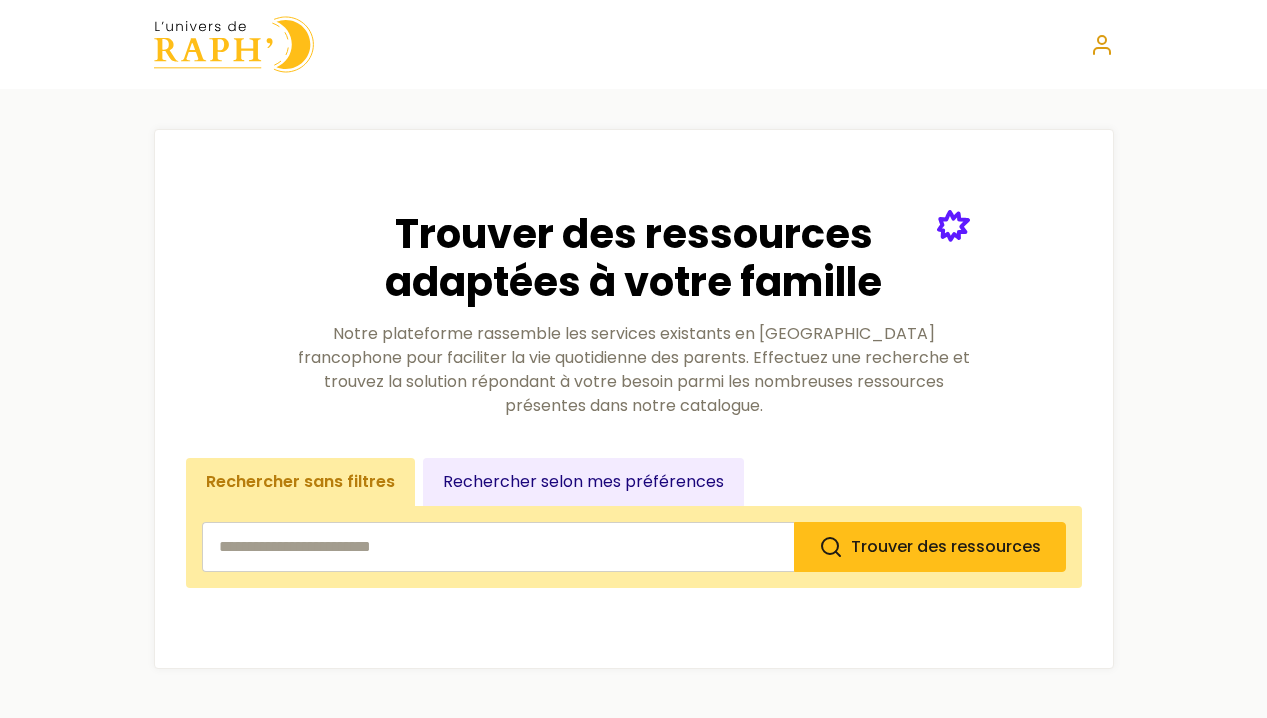 click 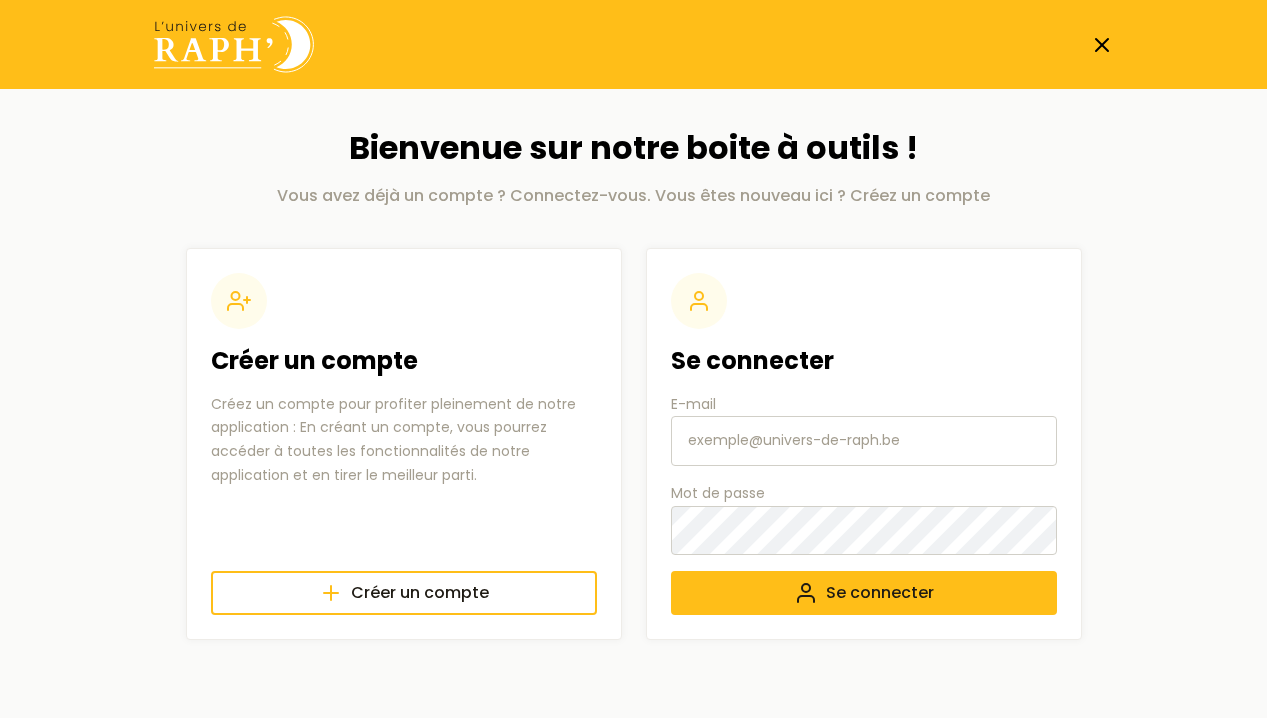 type on "[EMAIL_ADDRESS][DOMAIN_NAME]" 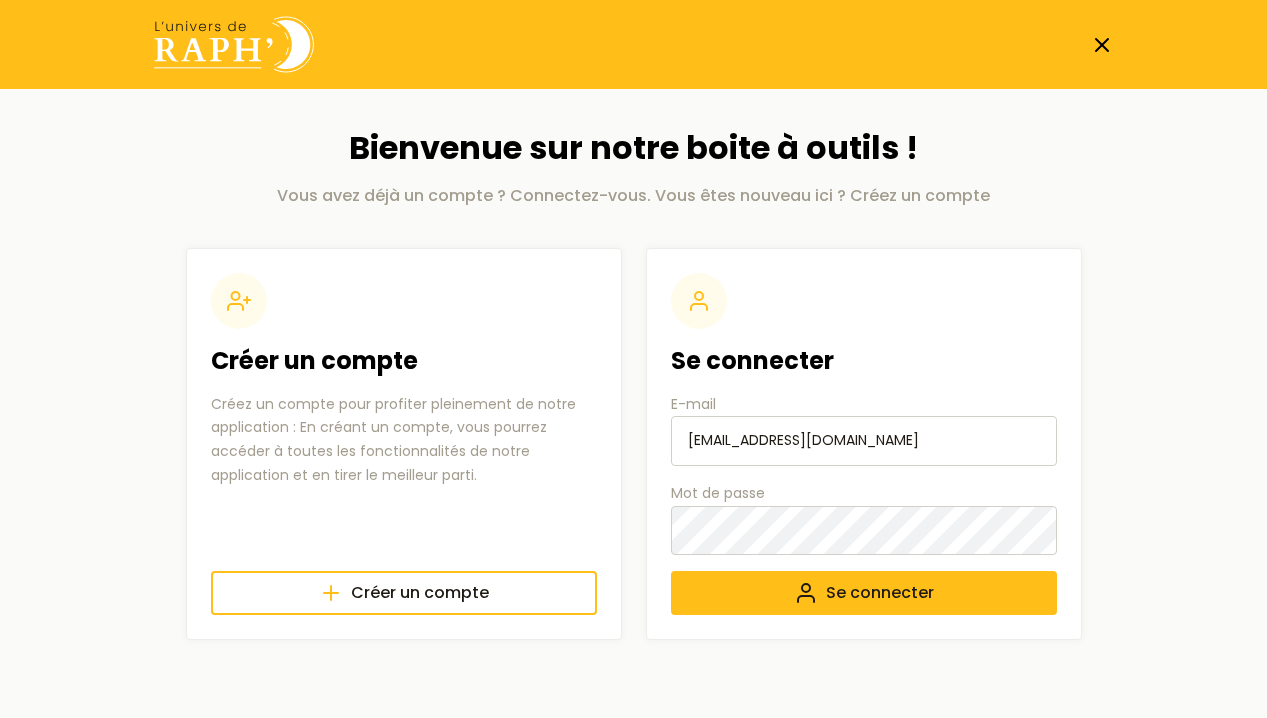 click on "Se connecter" at bounding box center (864, 593) 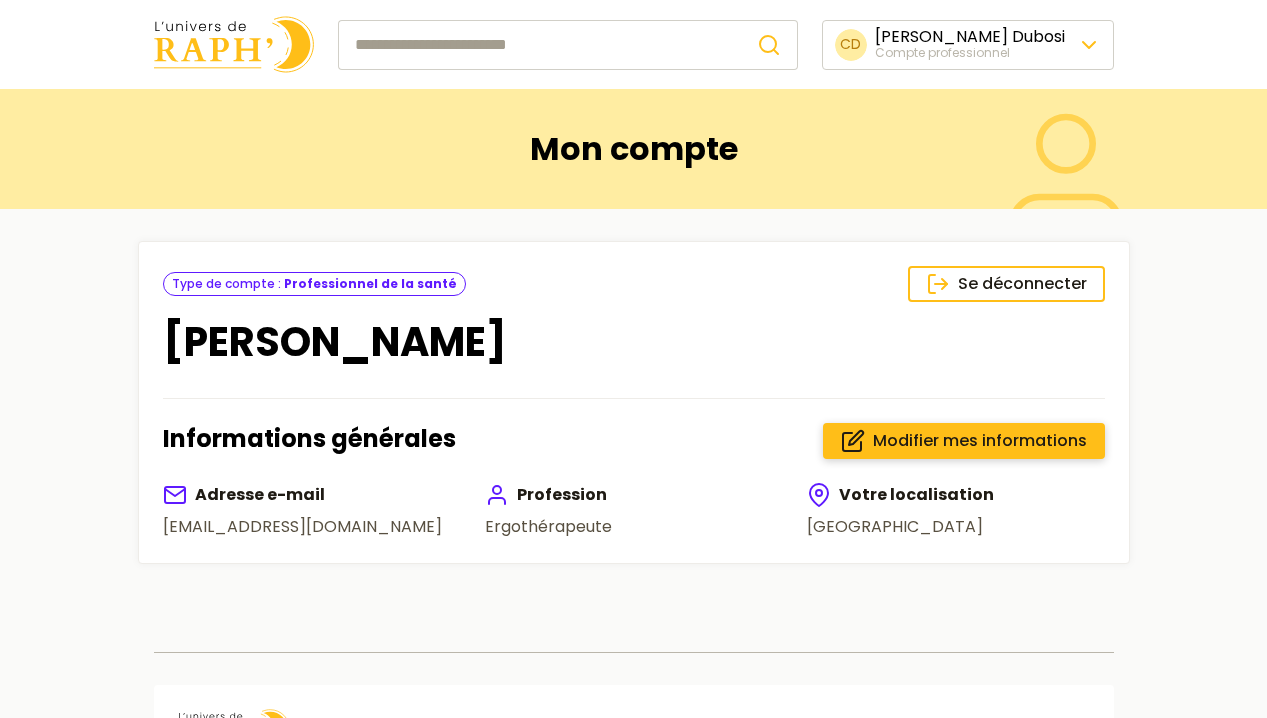 click on "Modifier mes informations" at bounding box center [980, 441] 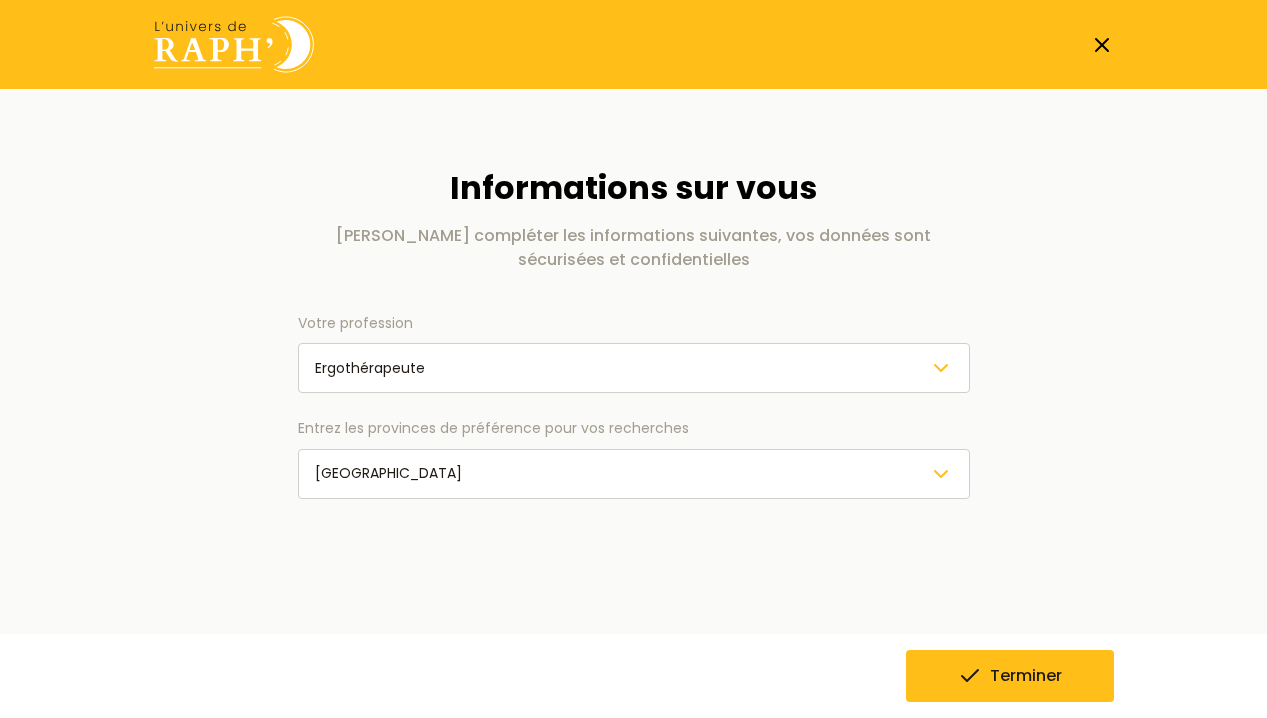 scroll, scrollTop: 0, scrollLeft: 0, axis: both 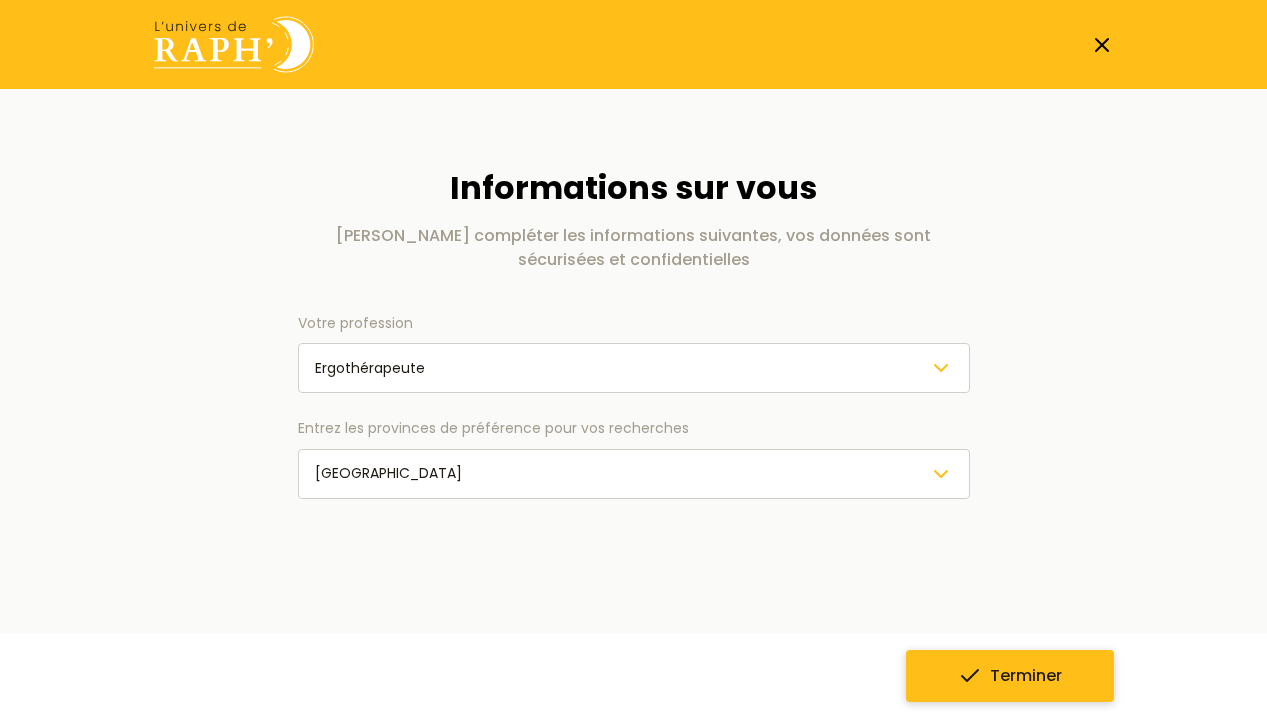 click on "Terminer" at bounding box center [1010, 676] 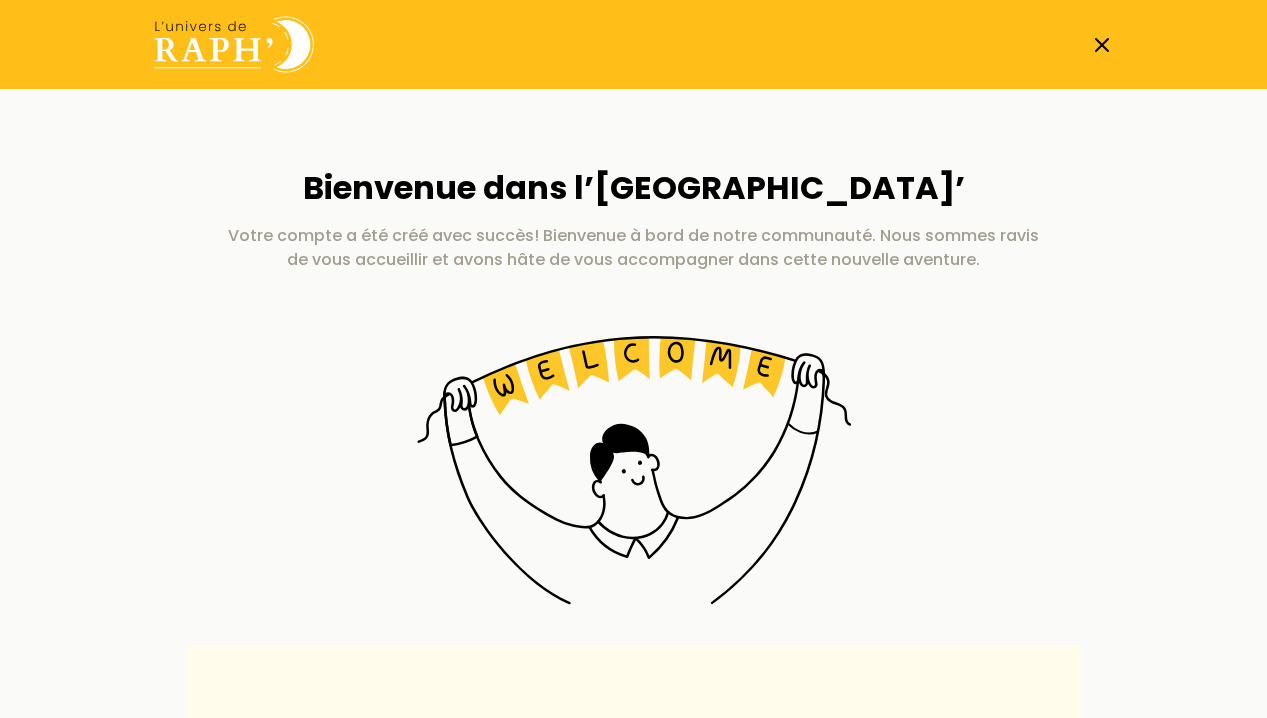 scroll, scrollTop: 0, scrollLeft: 0, axis: both 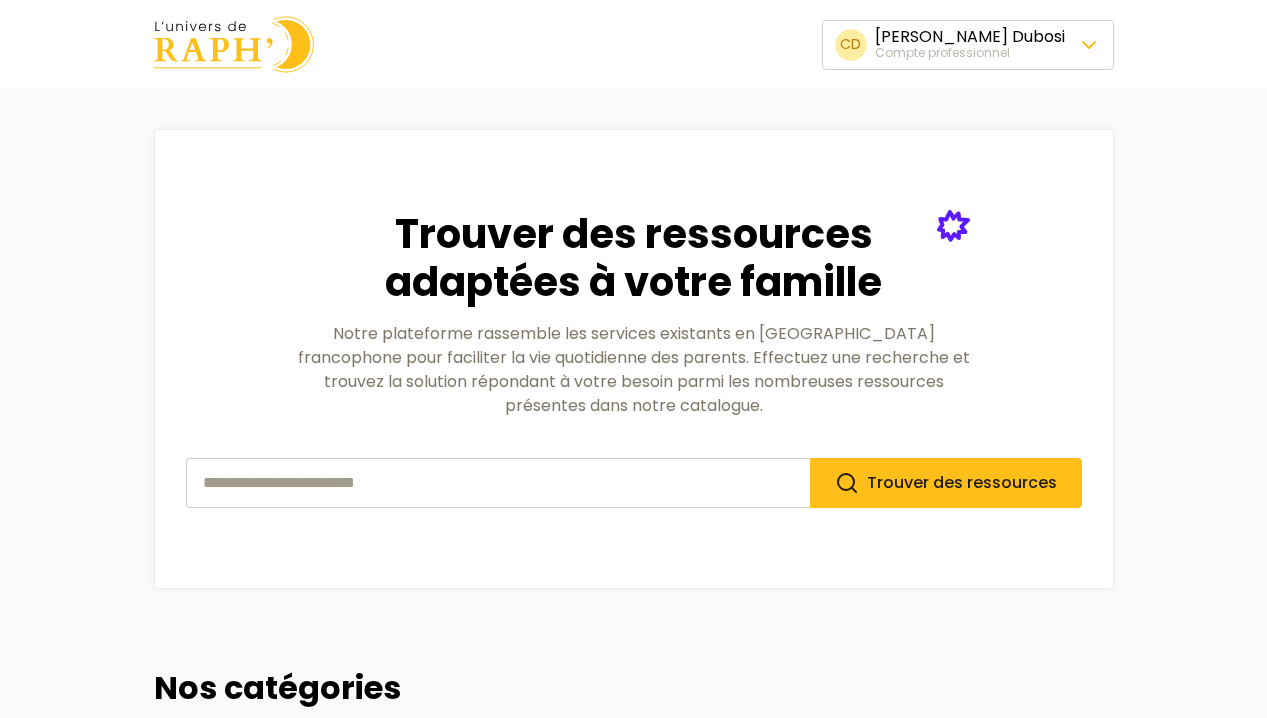 click on "🍪 Nous respectons votre vie privée. Nous utilisons des cookies pour améliorer votre expérience de navigation et analyser notre trafic. En cliquant sur « Tout accepter », vous consentez à notre utilisation des cookies. Tout accepter Tout rejeter Personnaliser Politique vie privée Personnaliser les préférences en matière de consentement Cookie Usage Nous utilisons des cookies pour vous aider à naviguer efficacement et à exécuter certaines fonctionnalités. Vous trouverez des informations détaillées sur tous les cookies sous chaque catégorie de consentement ci-dessous.
Les cookies qui sont catégorisés comme « nécessaires » sont stockés sur votre navigateur car ils sont essentiels pour permettre les fonctionnalités de base du site.
Vous pouvez choisir d'activer ou de désactiver tout ou partie de ces cookies, mais la désactivation de certains d'entre eux peut affecter votre expérience de navigation.
." at bounding box center [633, 1092] 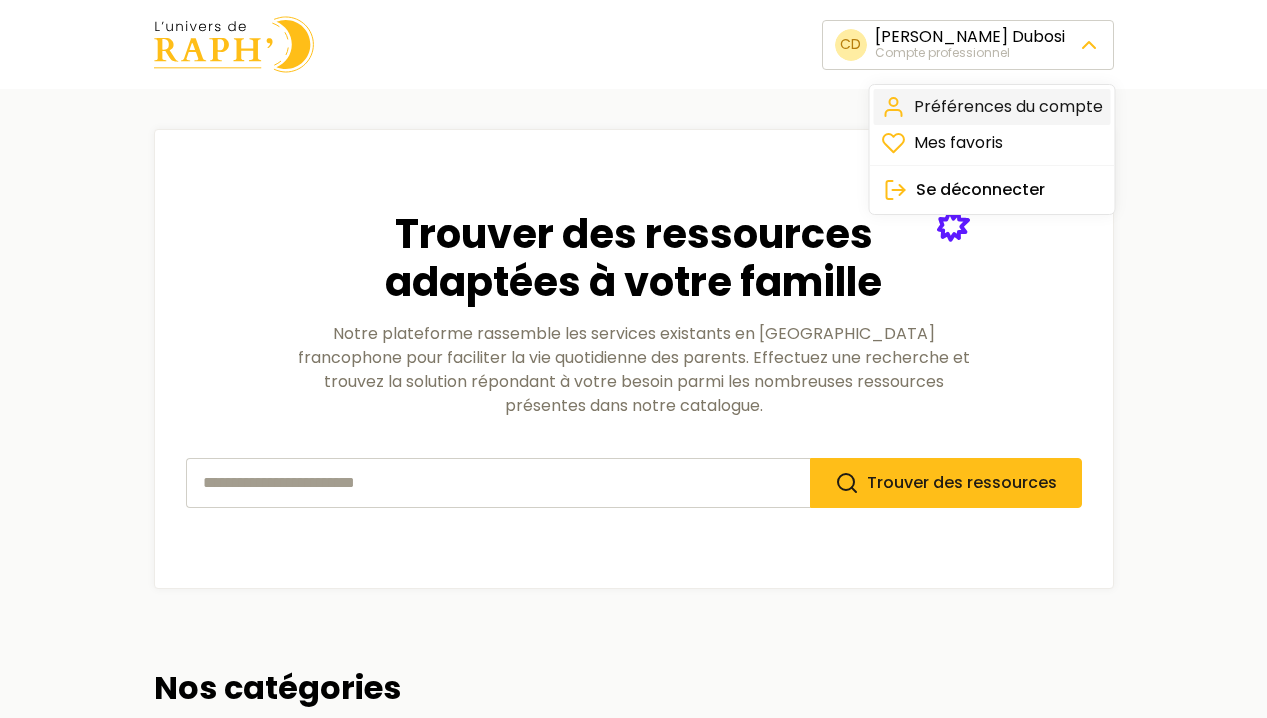click on "Préférences du compte" at bounding box center [992, 107] 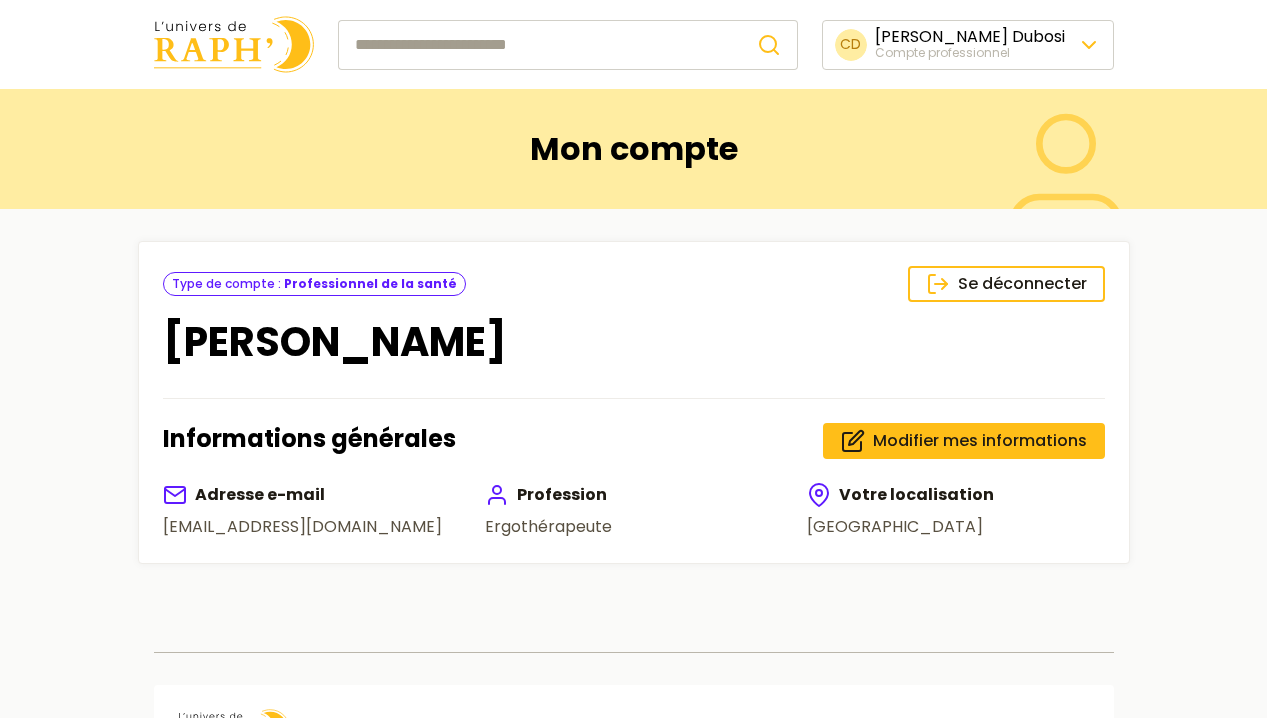 click on "[PERSON_NAME]" at bounding box center [634, 342] 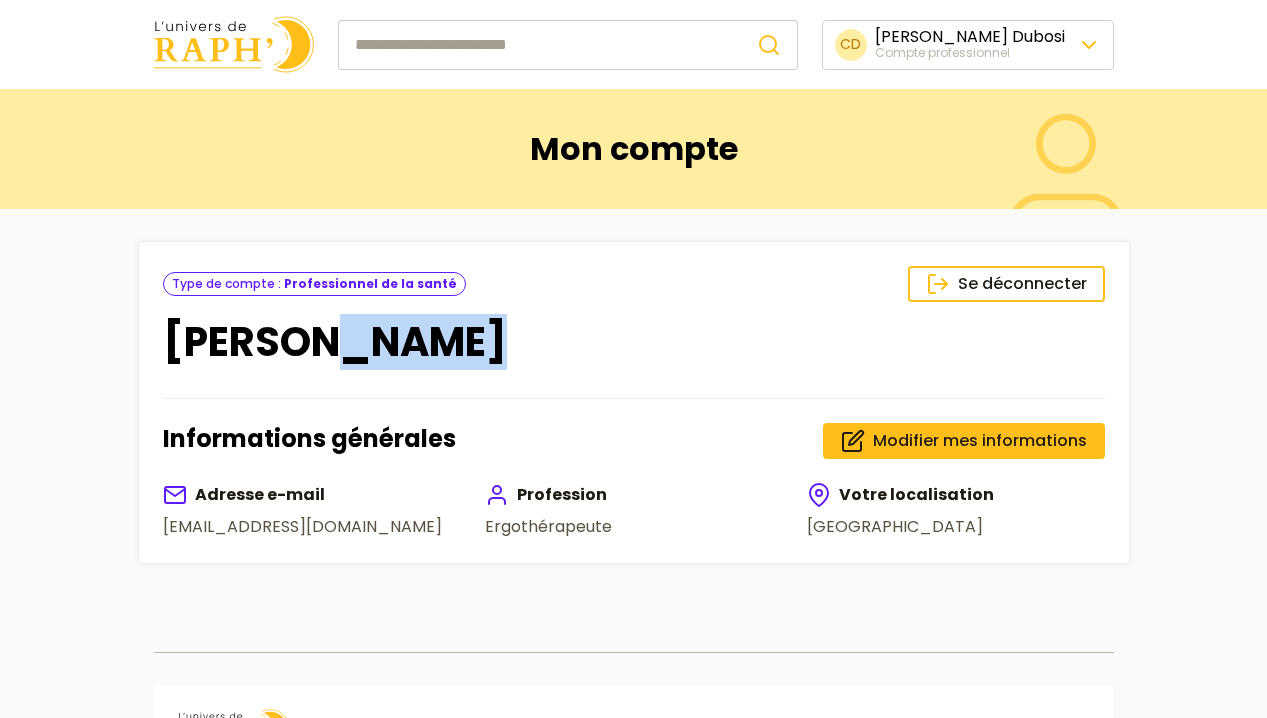 click on "[PERSON_NAME]" at bounding box center (634, 342) 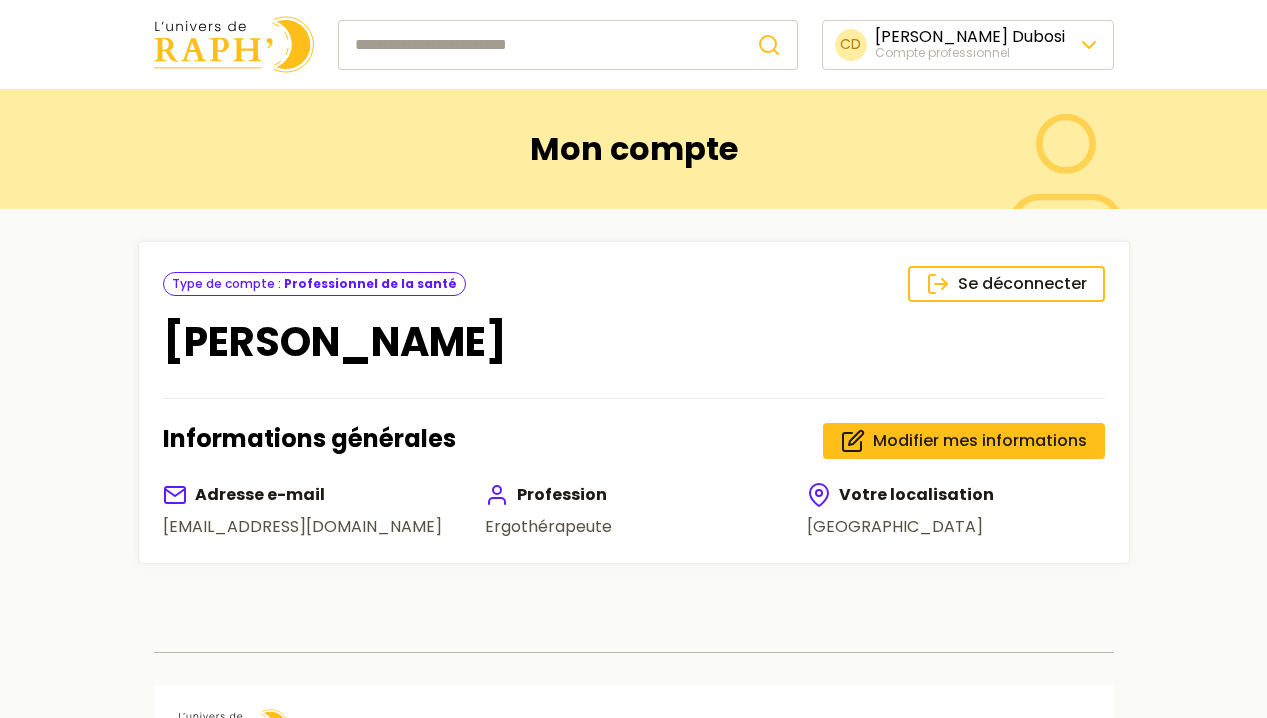 click on "[PERSON_NAME]" at bounding box center [634, 342] 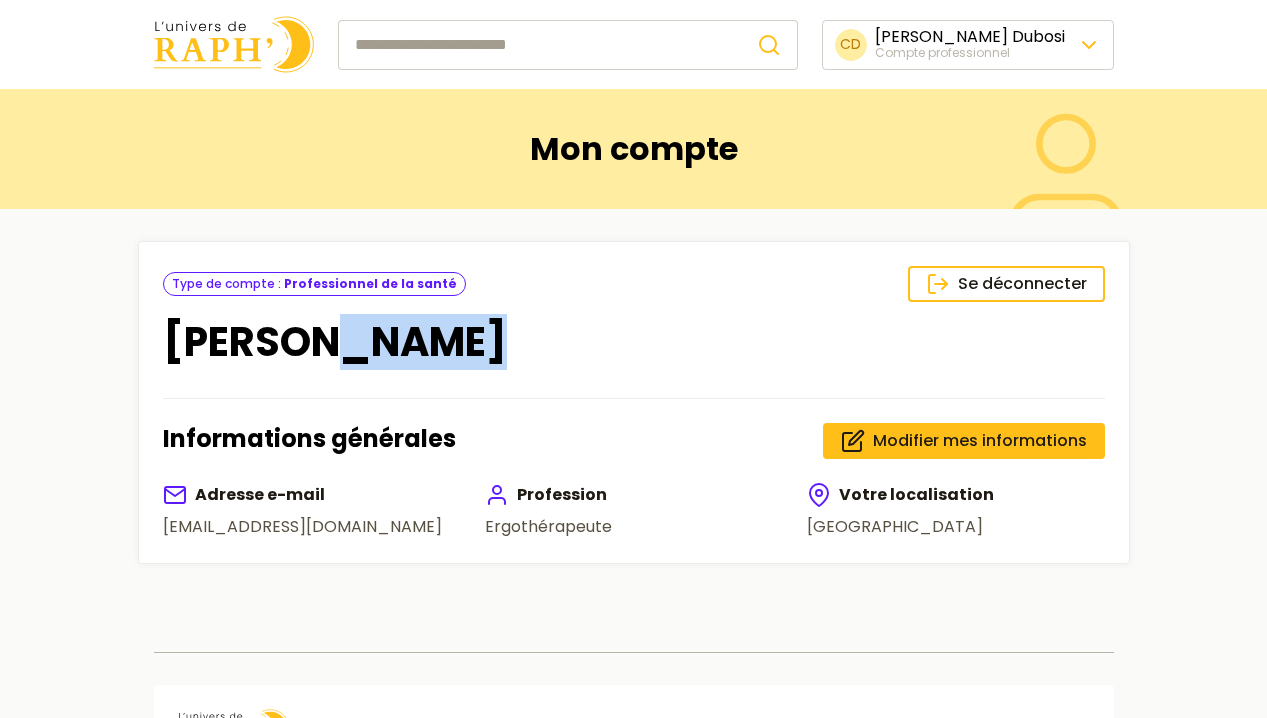 click on "[PERSON_NAME]" at bounding box center (634, 342) 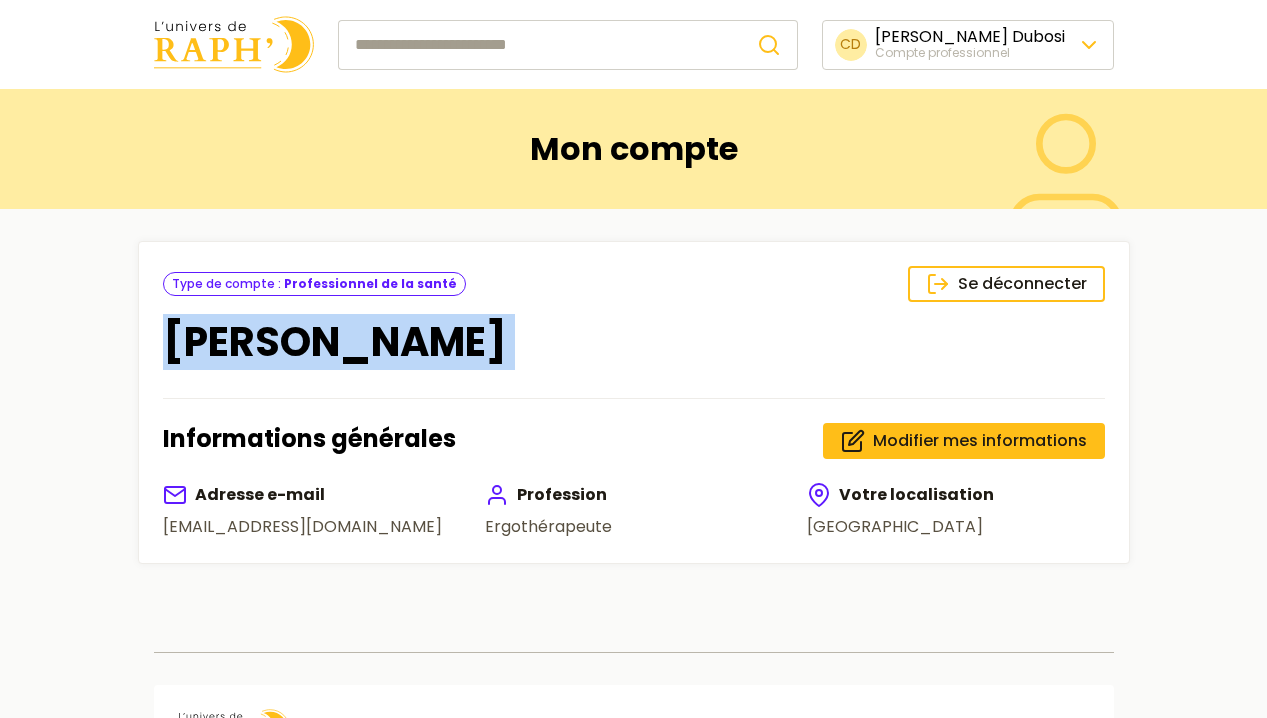click on "[PERSON_NAME]" at bounding box center (634, 342) 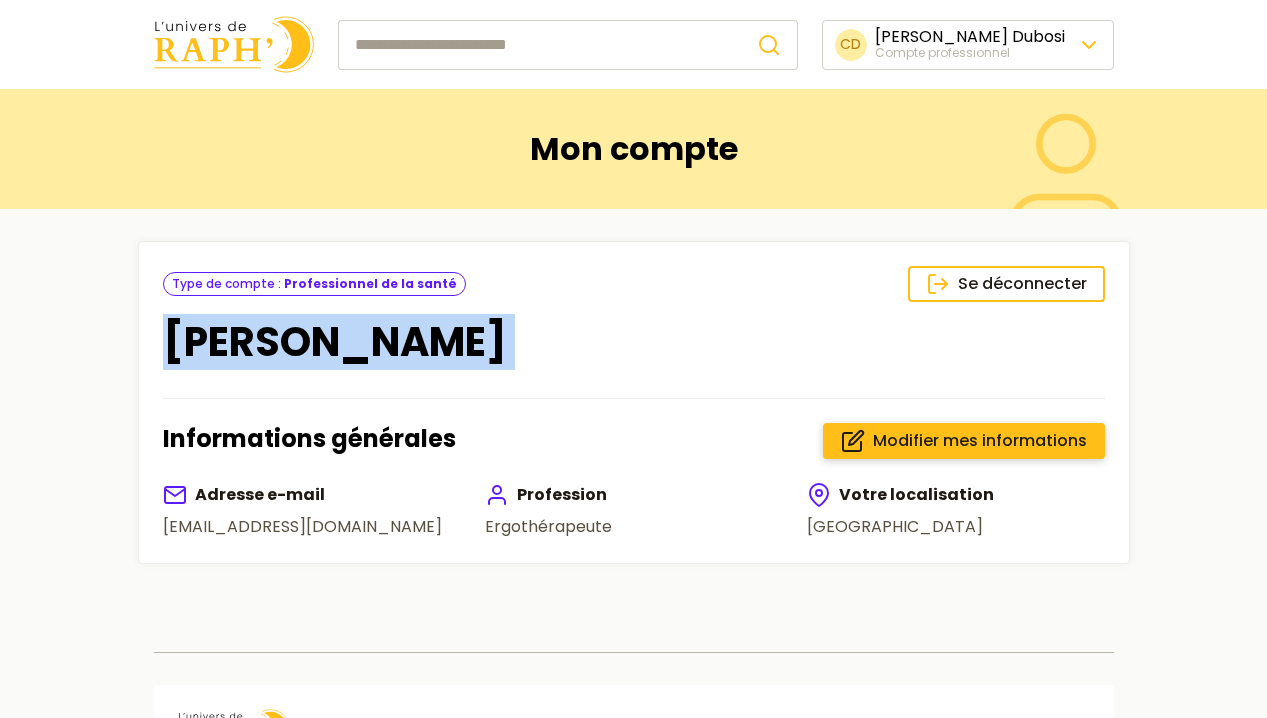 click on "Modifier mes informations" at bounding box center (980, 441) 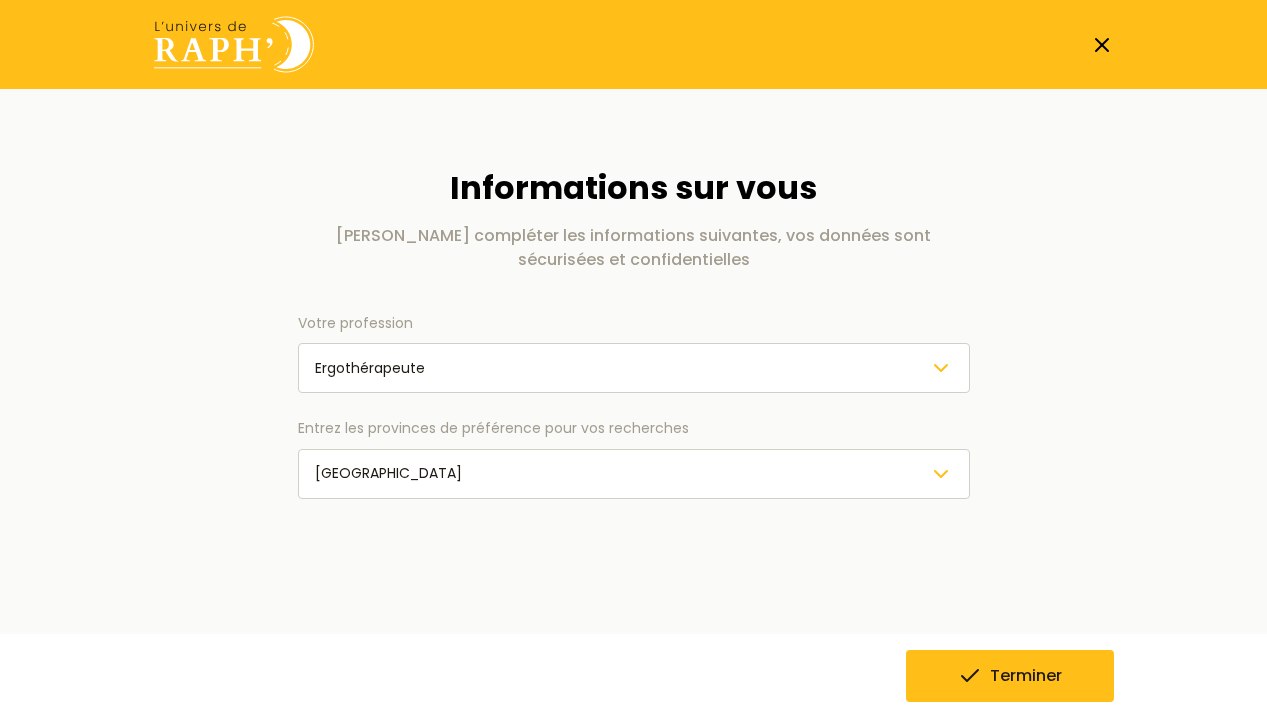 click on "Ergothérapeute" at bounding box center [634, 368] 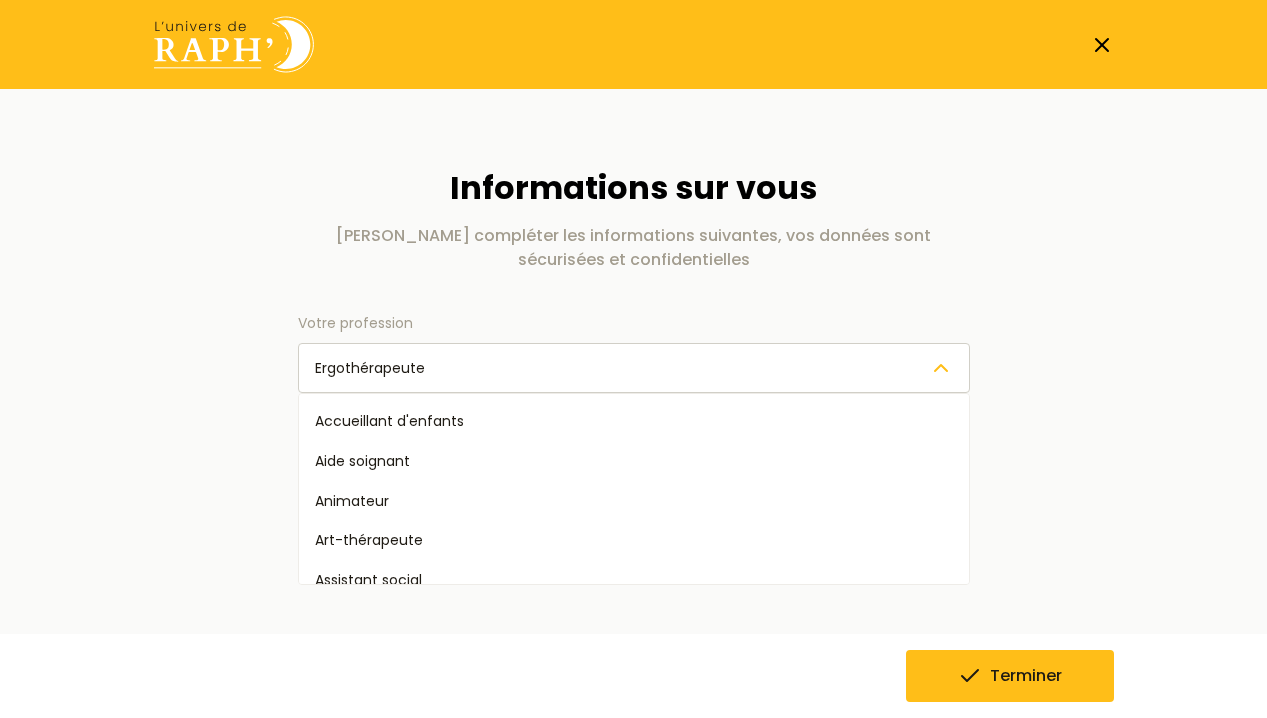 scroll, scrollTop: 364, scrollLeft: 0, axis: vertical 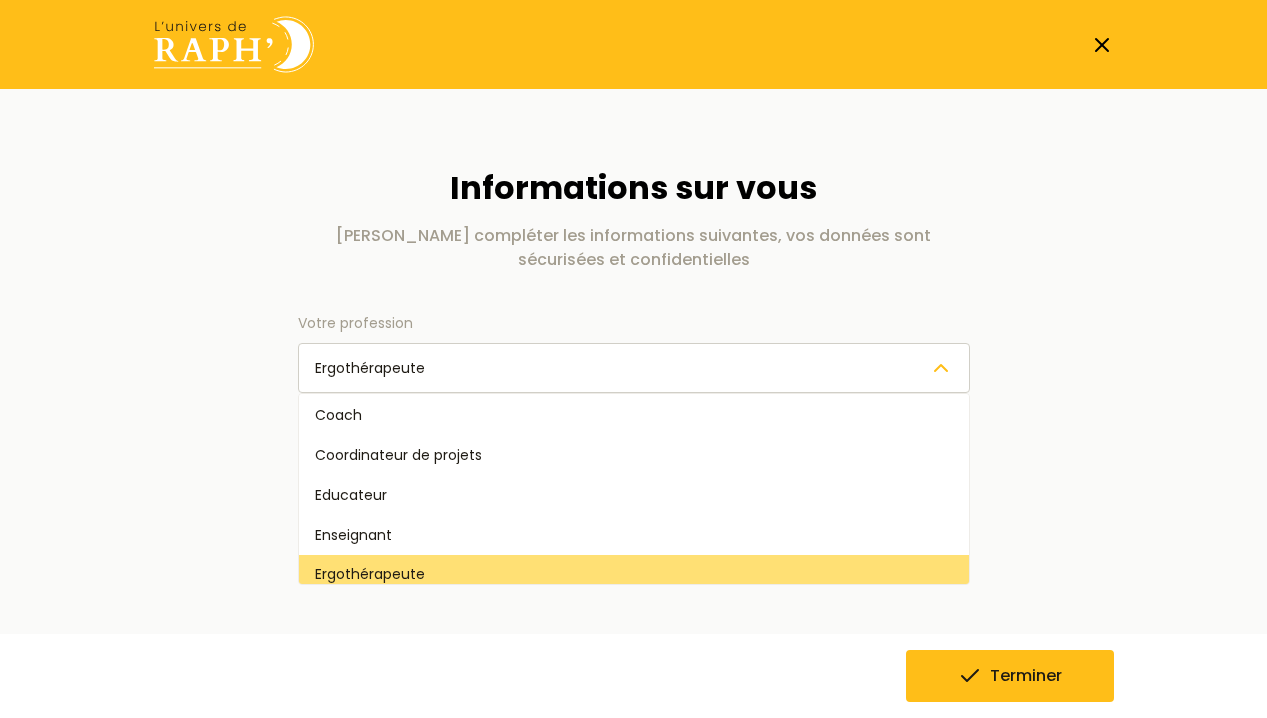 click on "Ergothérapeute" at bounding box center (634, 368) 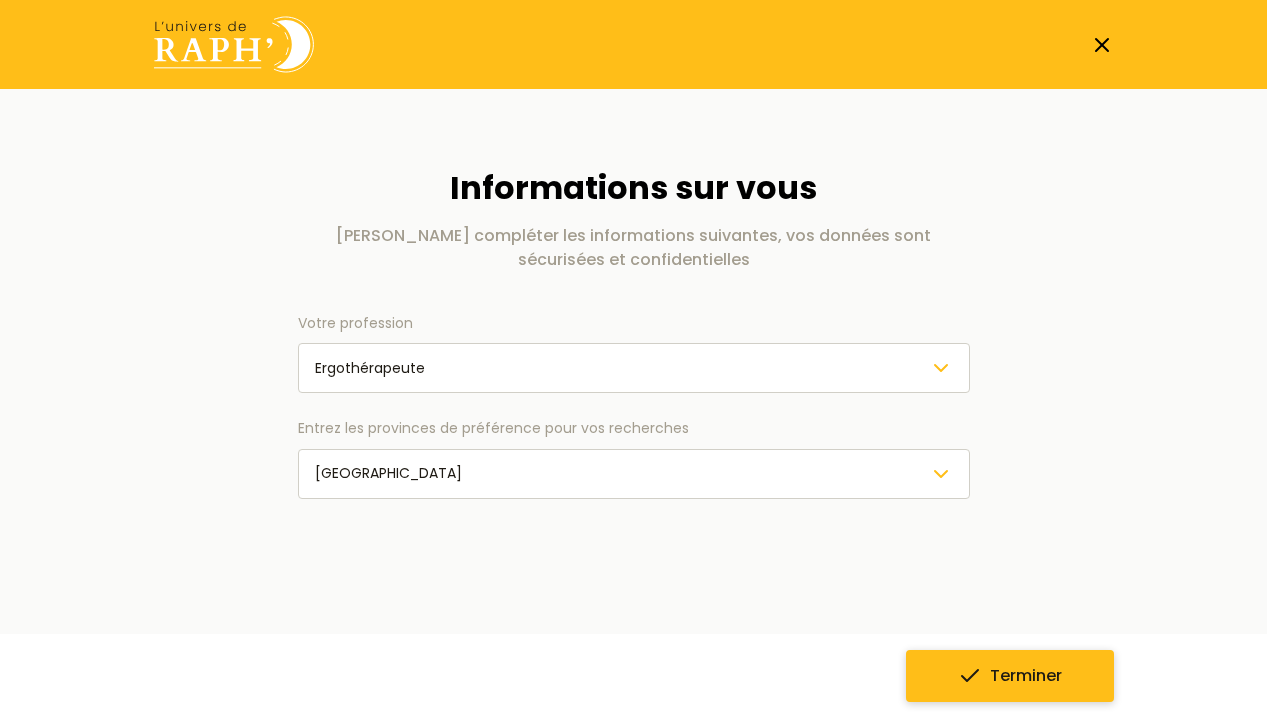 click on "Terminer" at bounding box center (1010, 676) 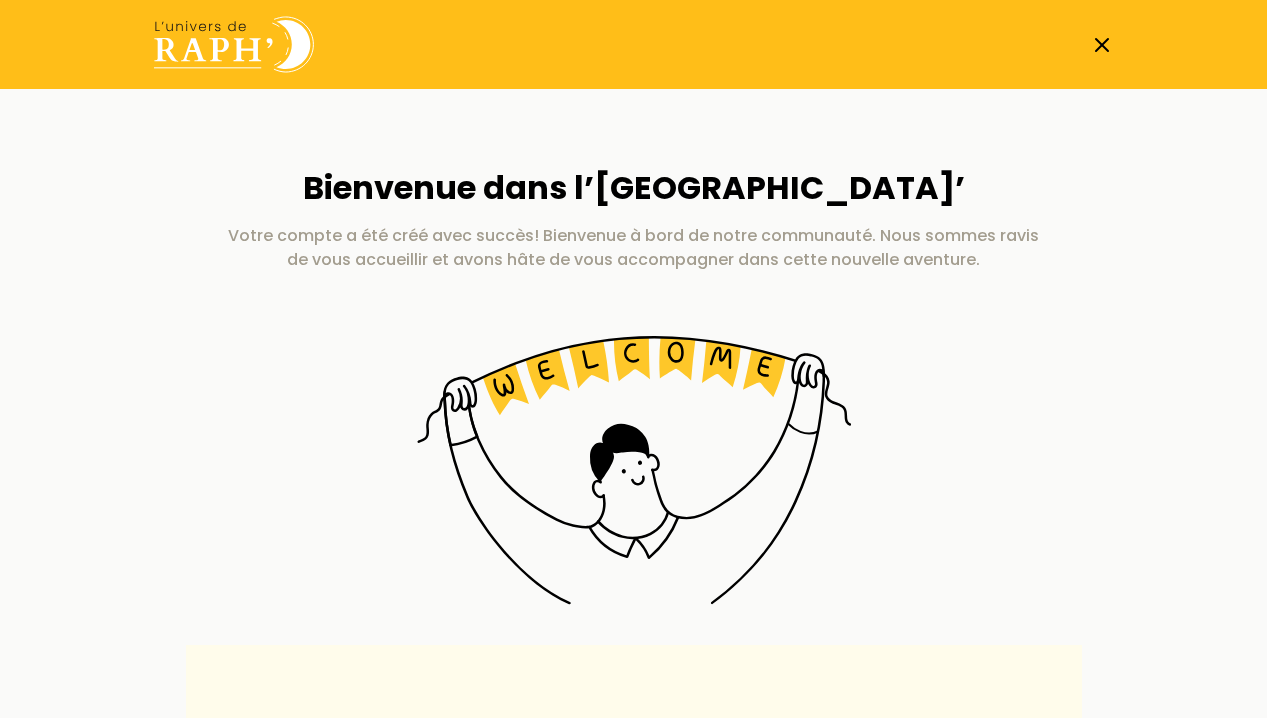 click 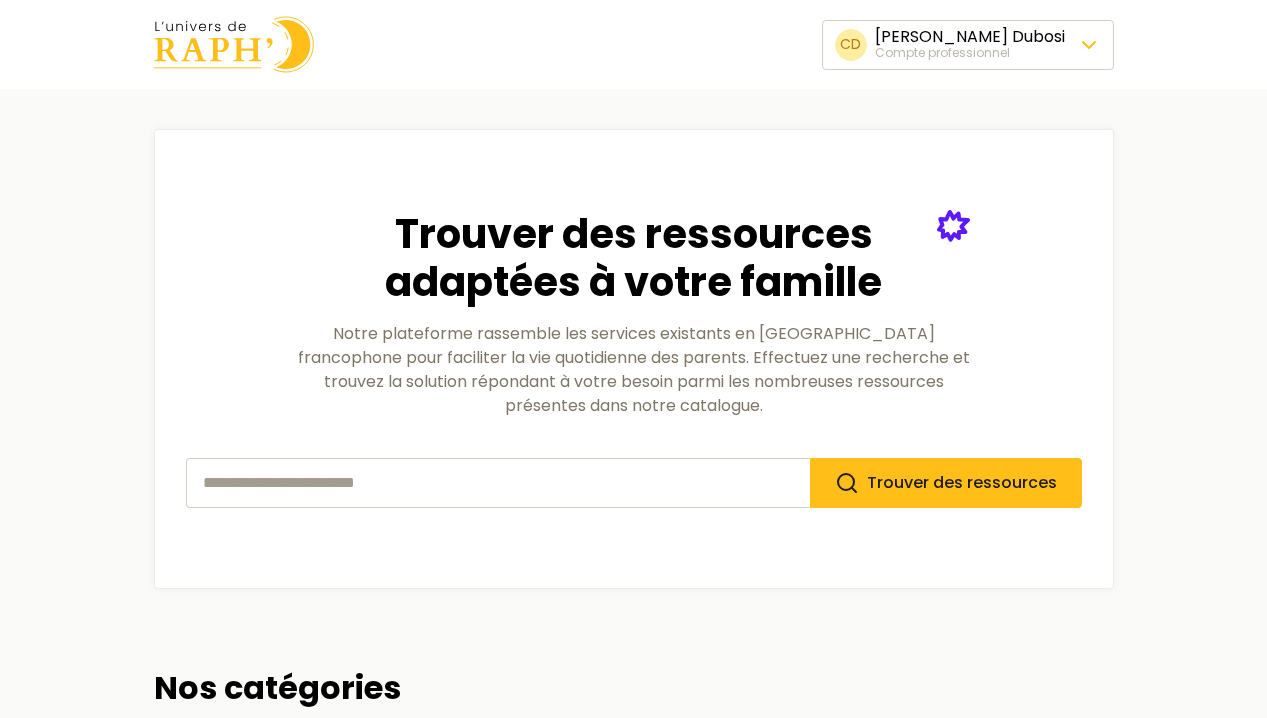 scroll, scrollTop: 0, scrollLeft: 0, axis: both 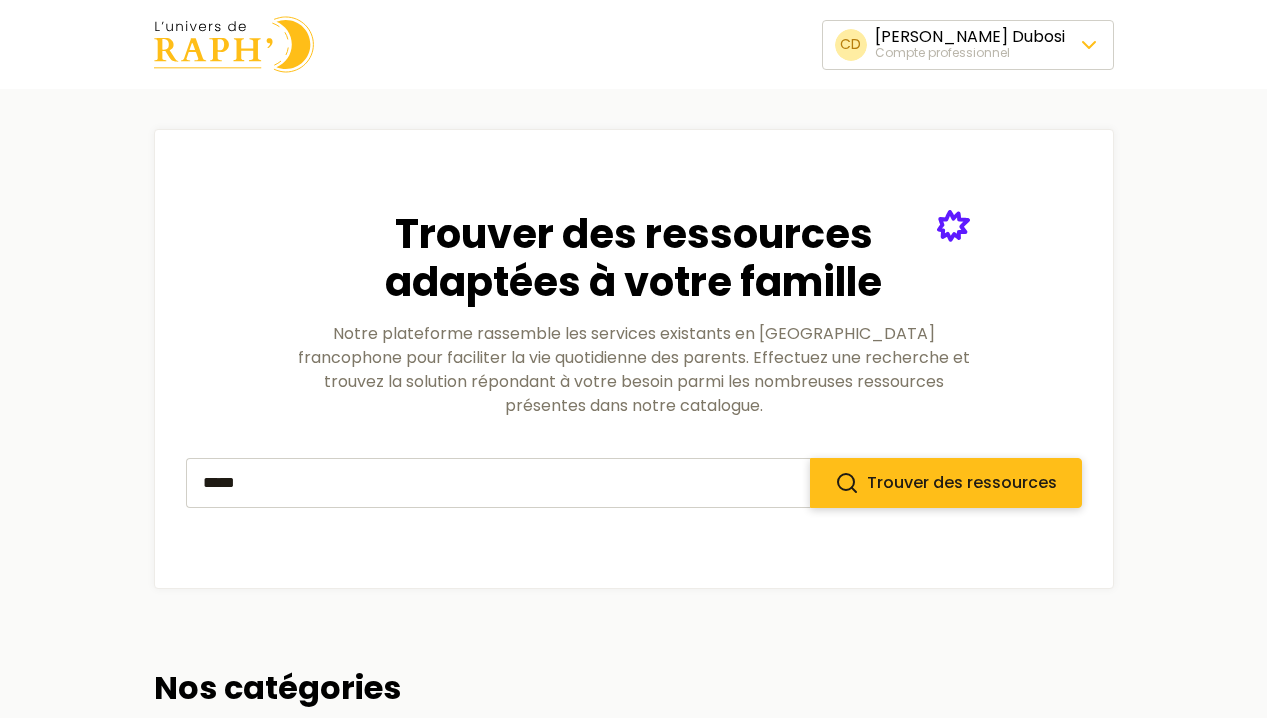 type on "*****" 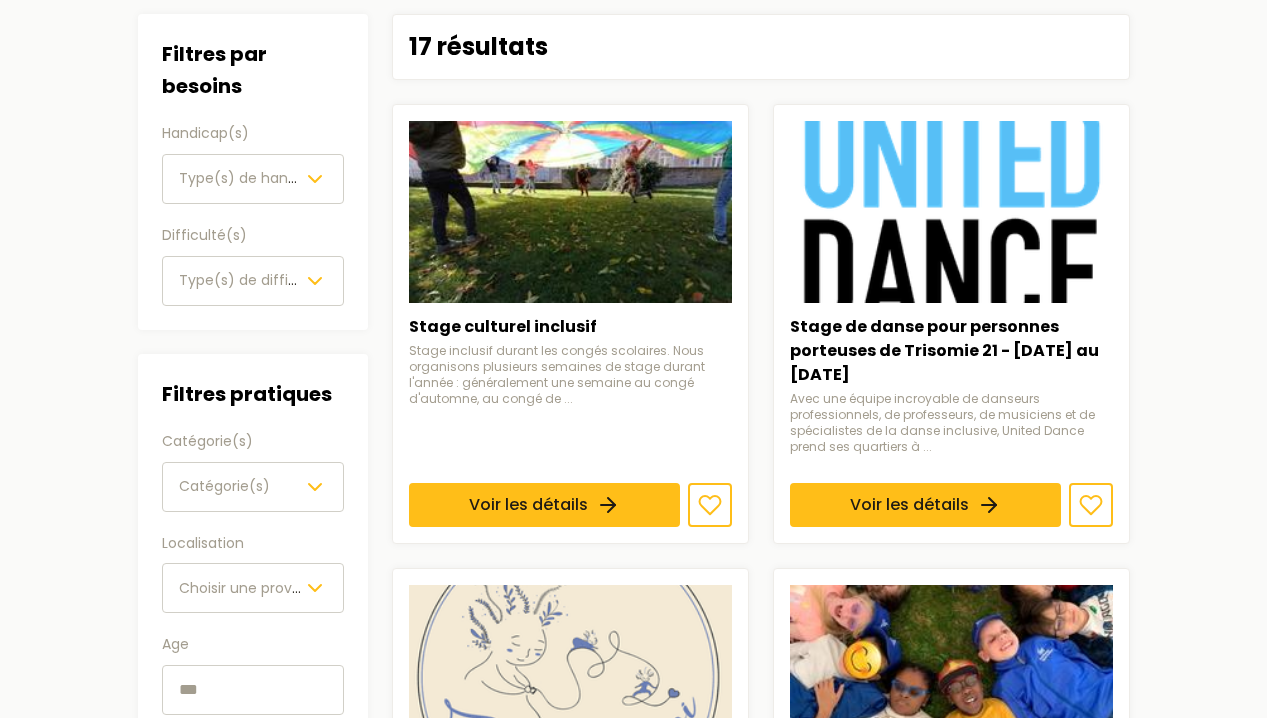 scroll, scrollTop: 234, scrollLeft: 0, axis: vertical 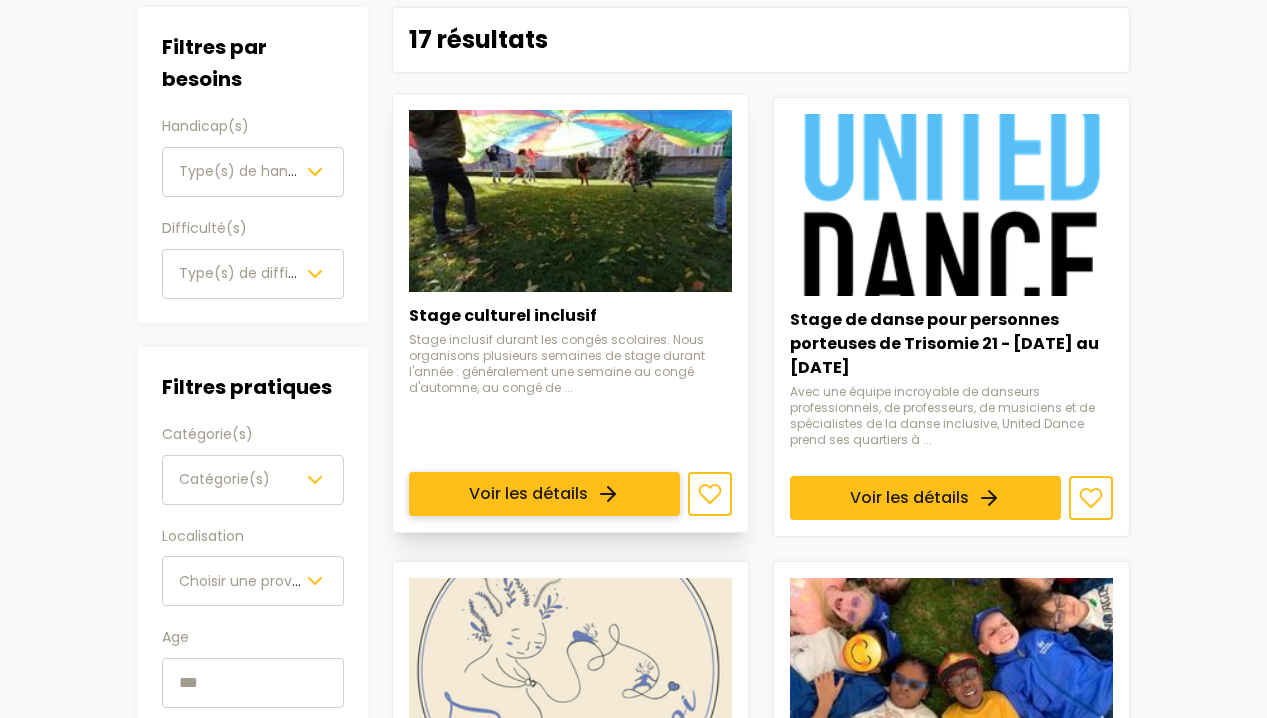 click on "Voir les détails" at bounding box center [544, 494] 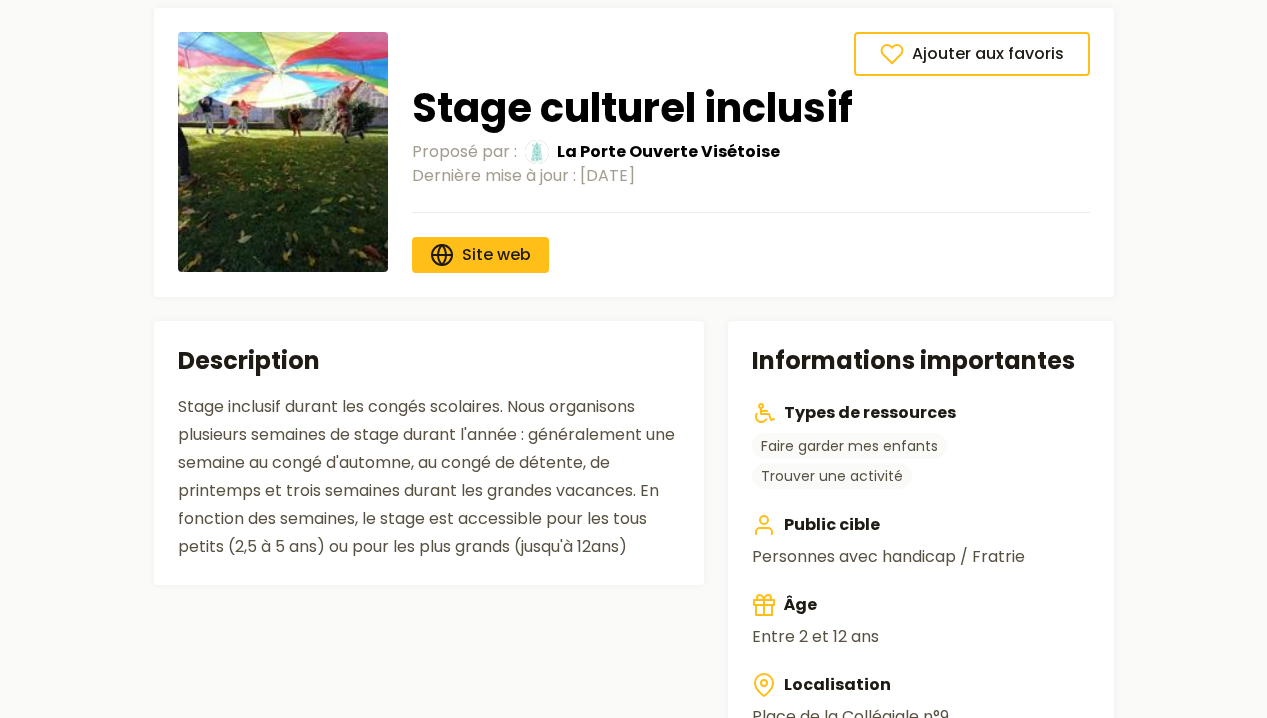 scroll, scrollTop: 106, scrollLeft: 0, axis: vertical 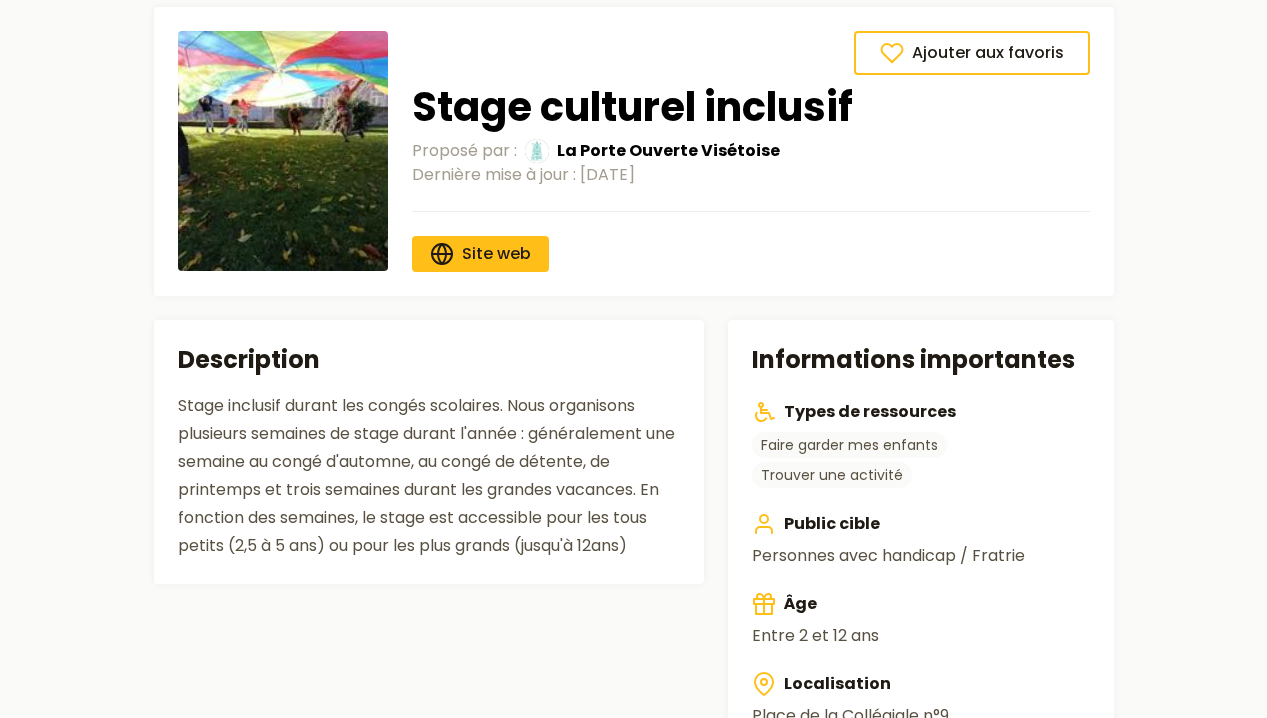 type on "*****" 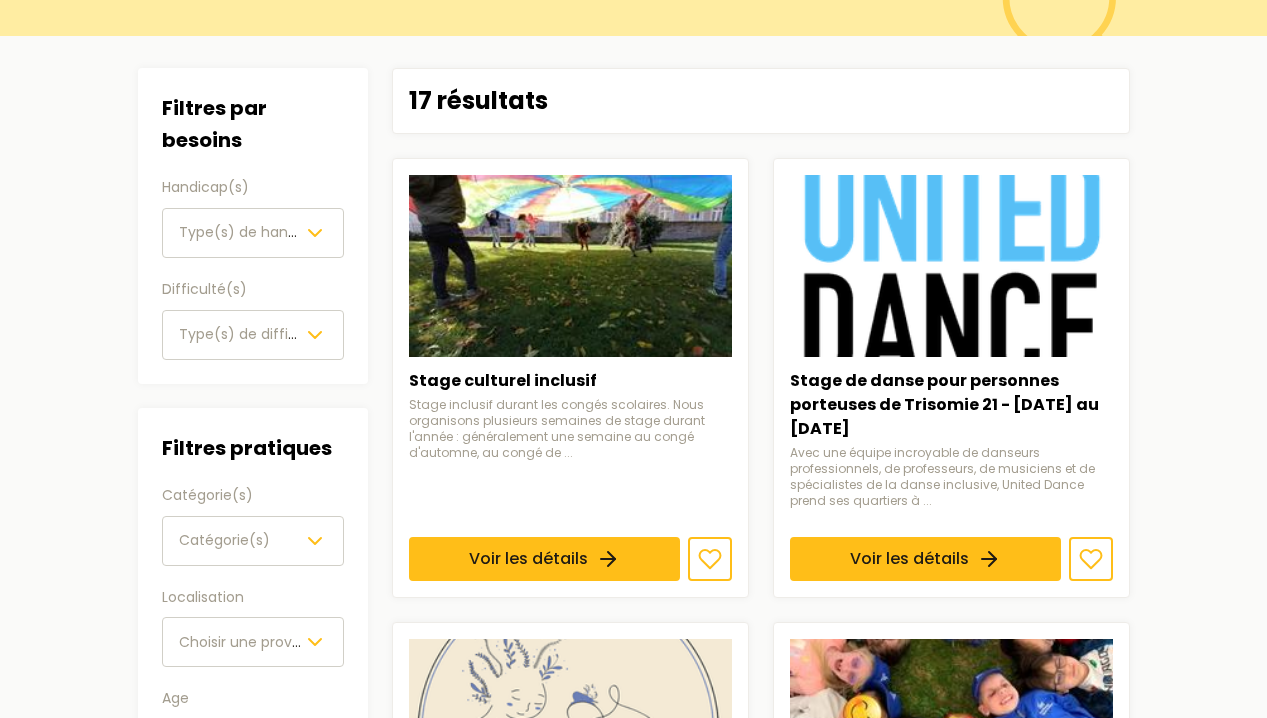 scroll, scrollTop: 153, scrollLeft: 0, axis: vertical 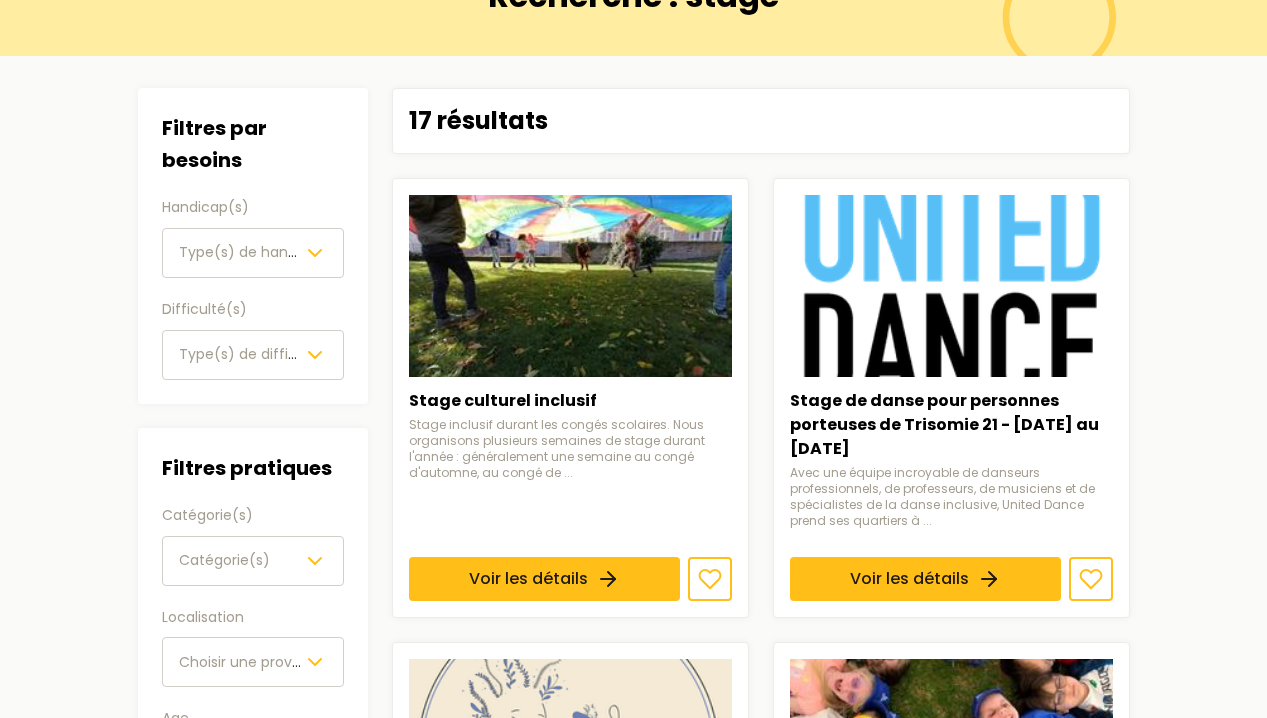 click on "Type(s) de handicap(s)" at bounding box center [263, 252] 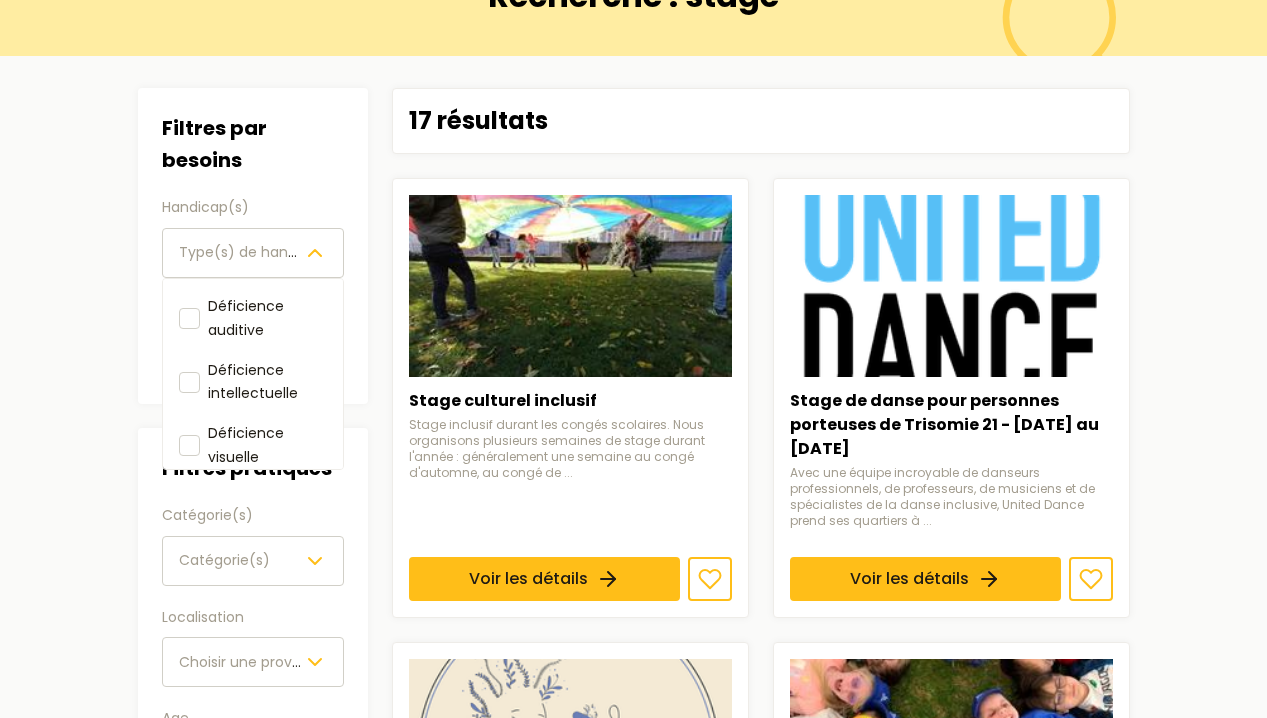click on "Type(s) de handicap(s)" at bounding box center [263, 252] 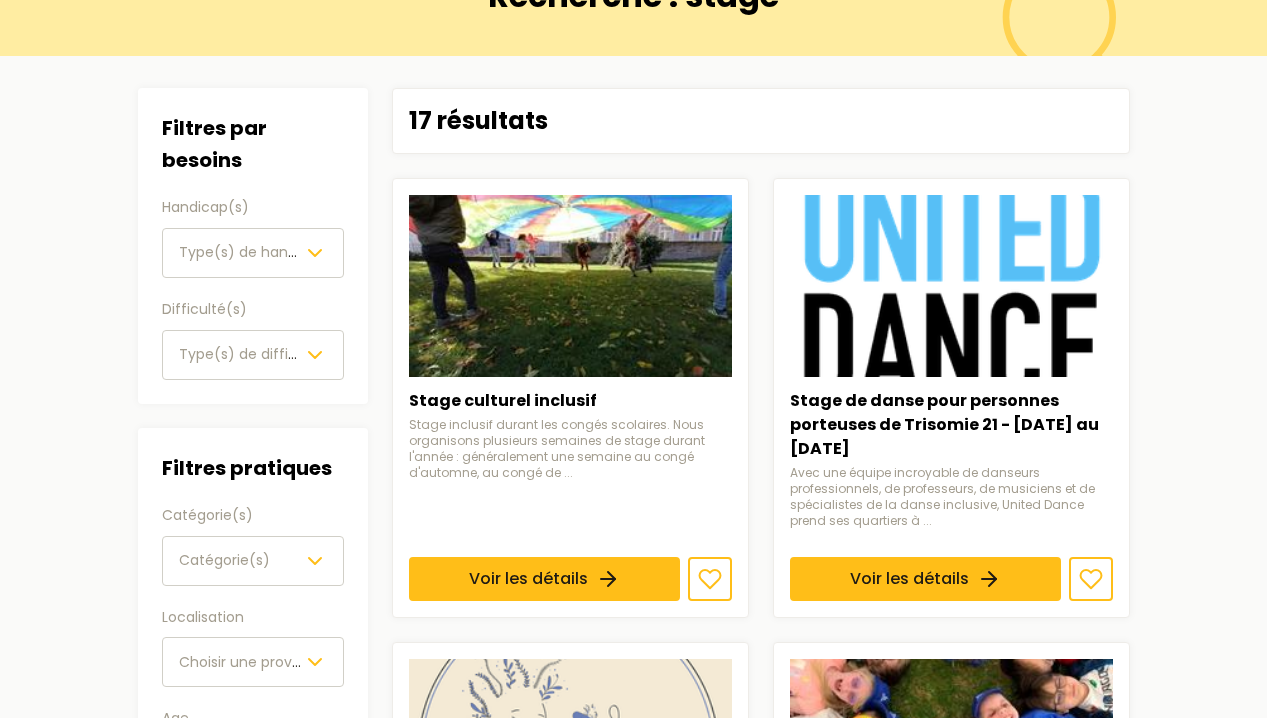 click on "Type(s) de difficulté(s)" at bounding box center (253, 355) 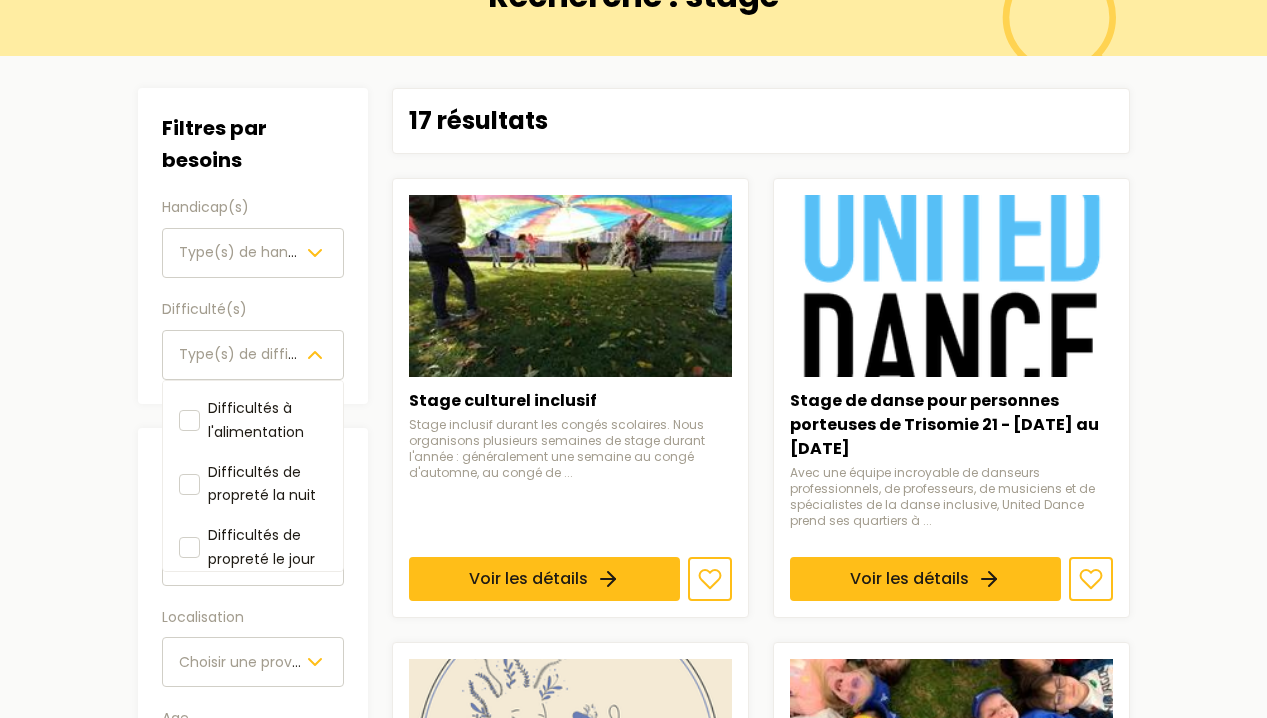 click on "Type(s) de difficulté(s)" at bounding box center (253, 355) 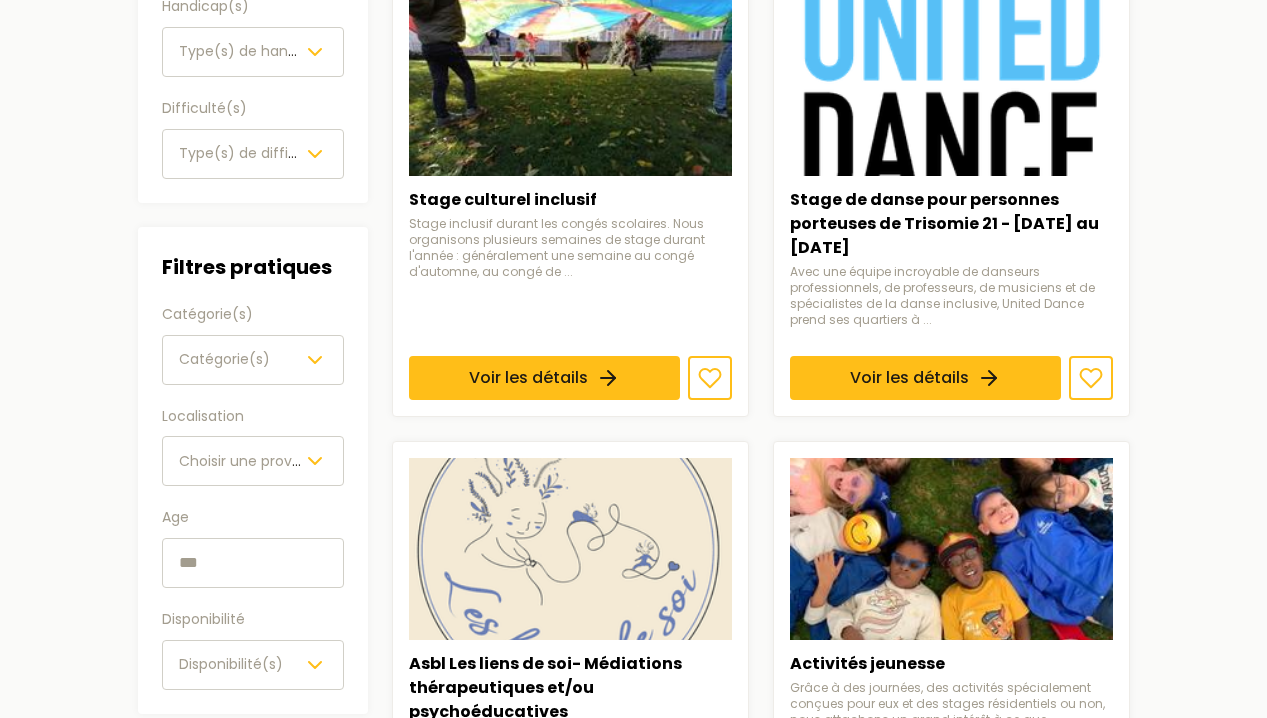 scroll, scrollTop: 412, scrollLeft: 0, axis: vertical 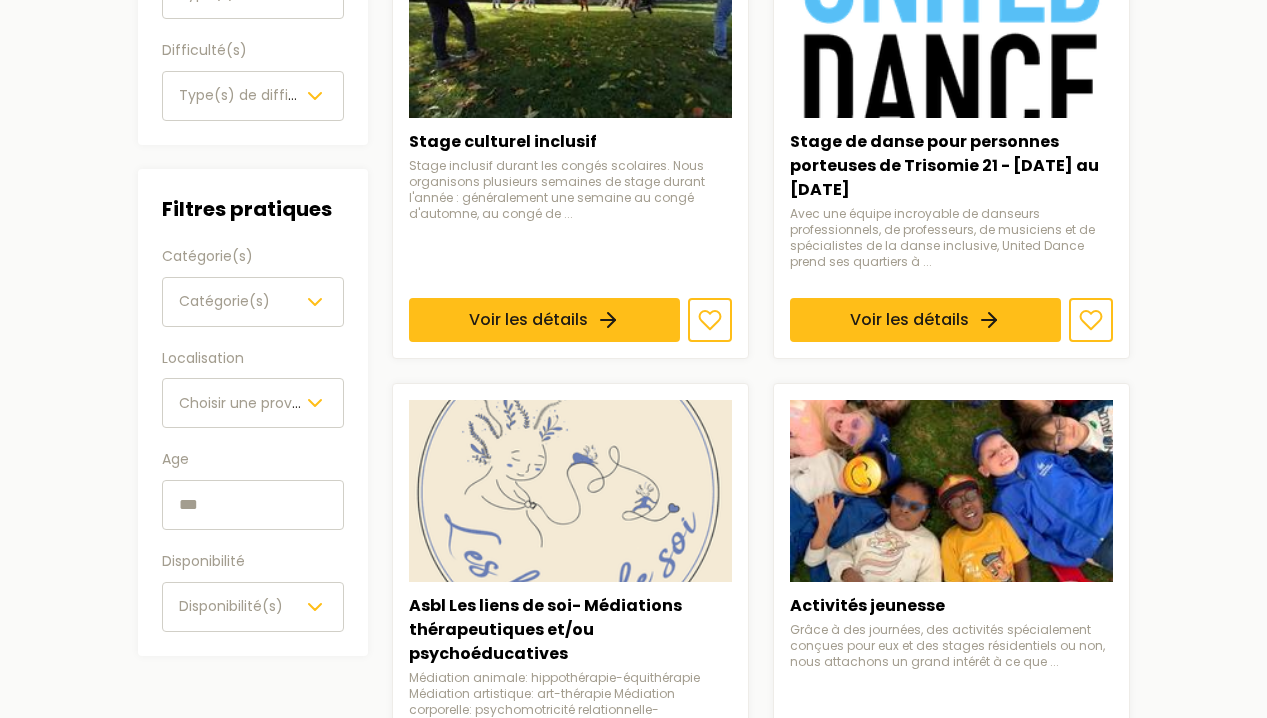 click on "Choisir une province" at bounding box center (253, 403) 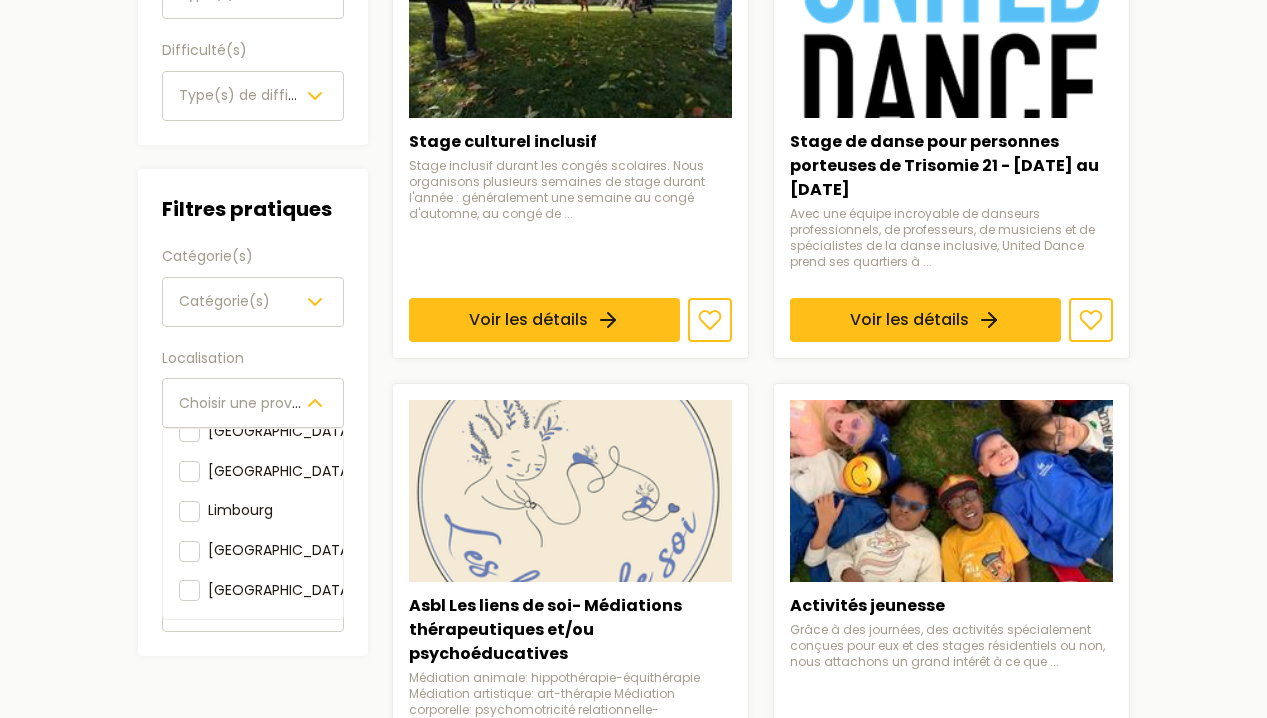 scroll, scrollTop: 259, scrollLeft: 0, axis: vertical 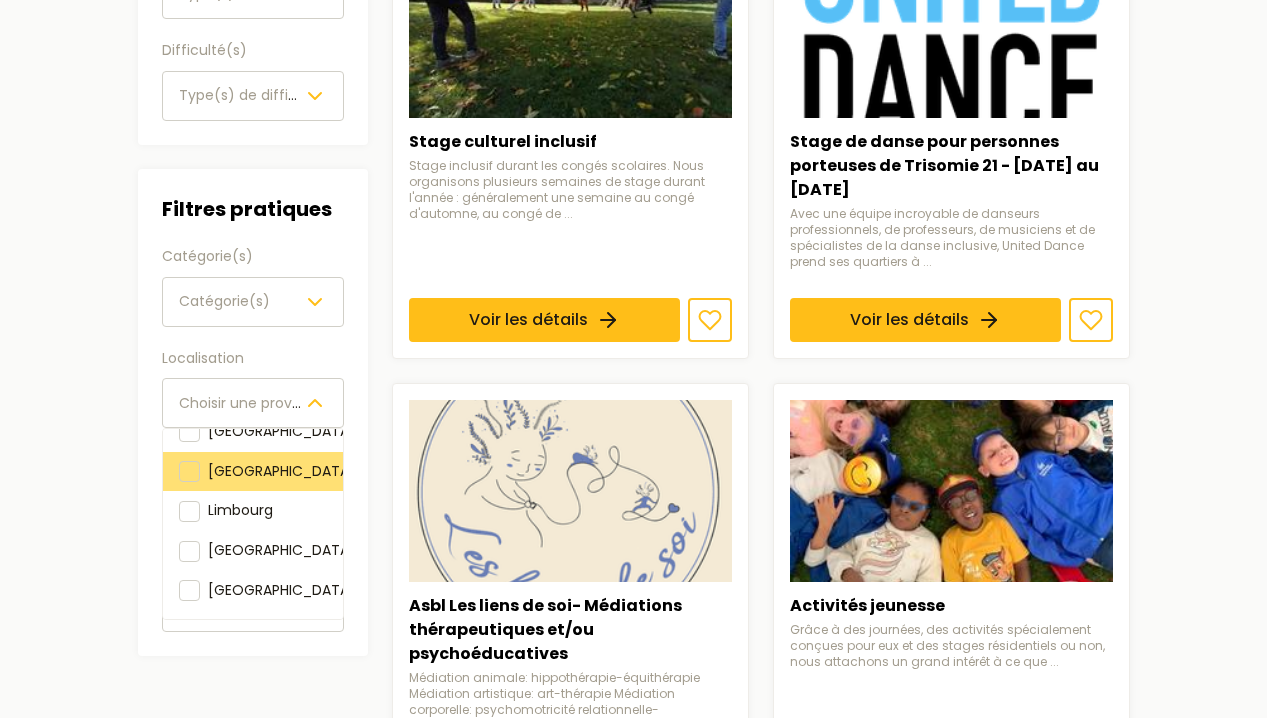 click at bounding box center (189, 471) 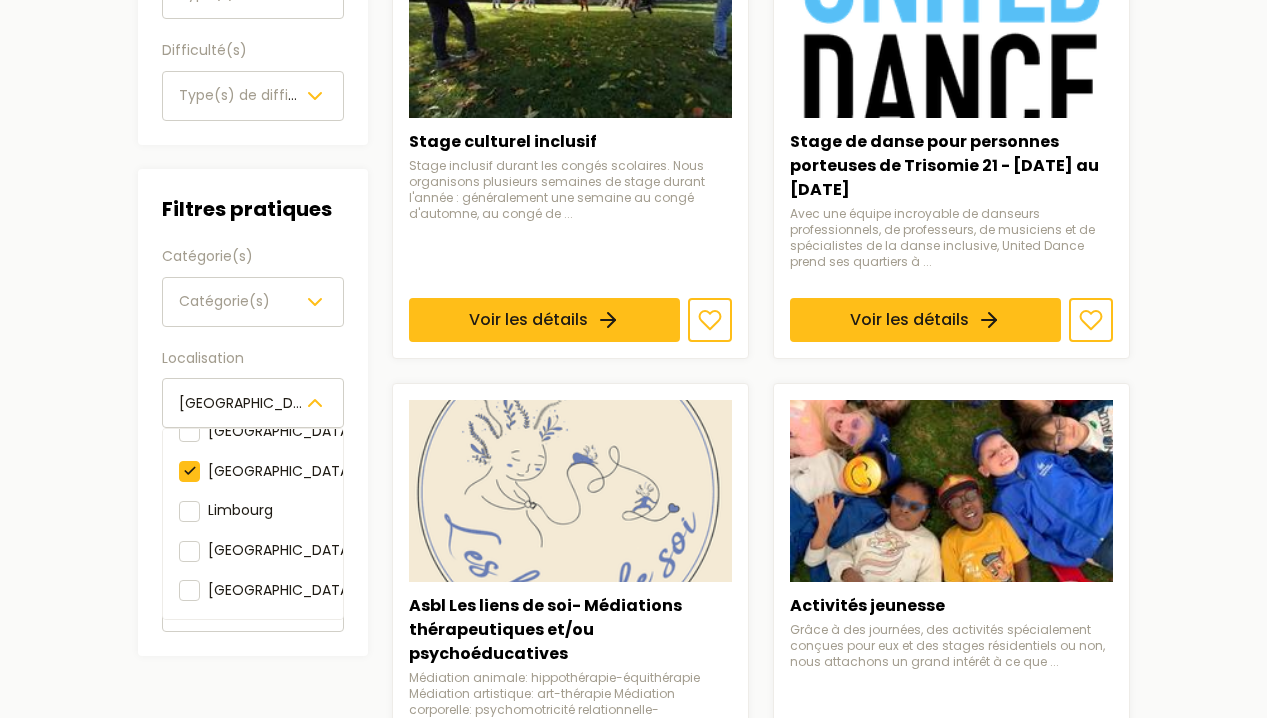 click 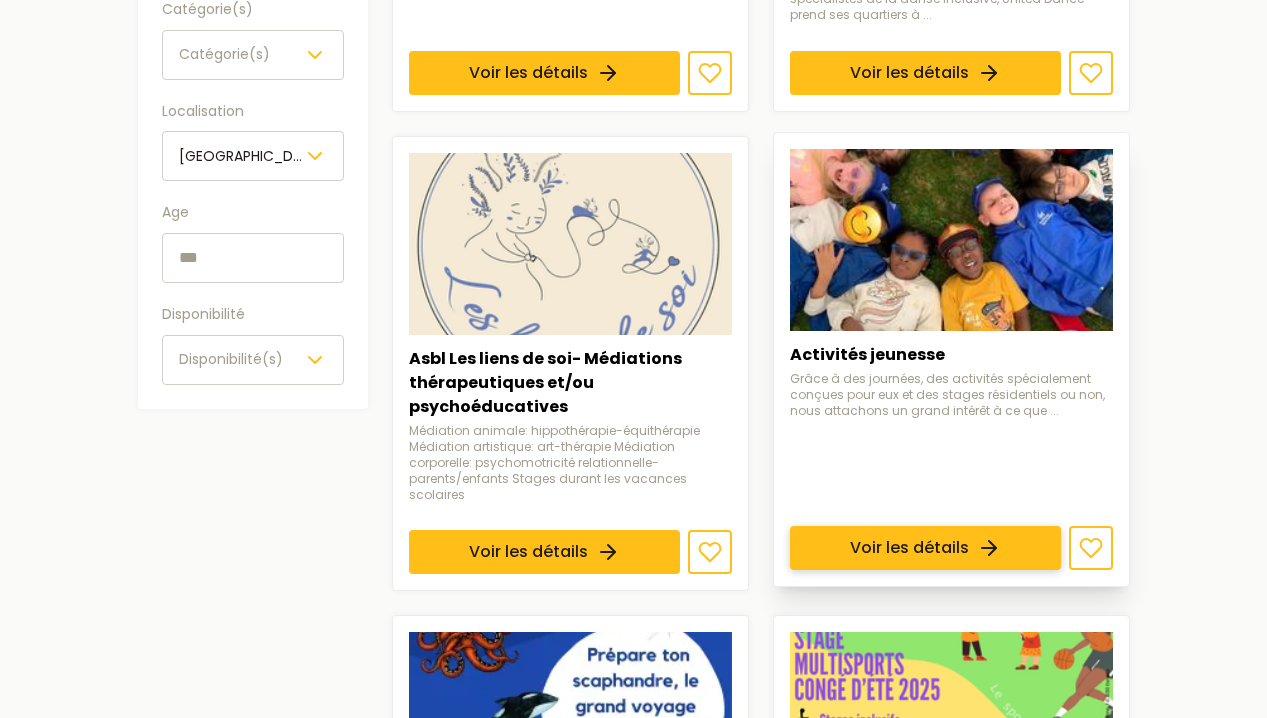 scroll, scrollTop: 668, scrollLeft: 0, axis: vertical 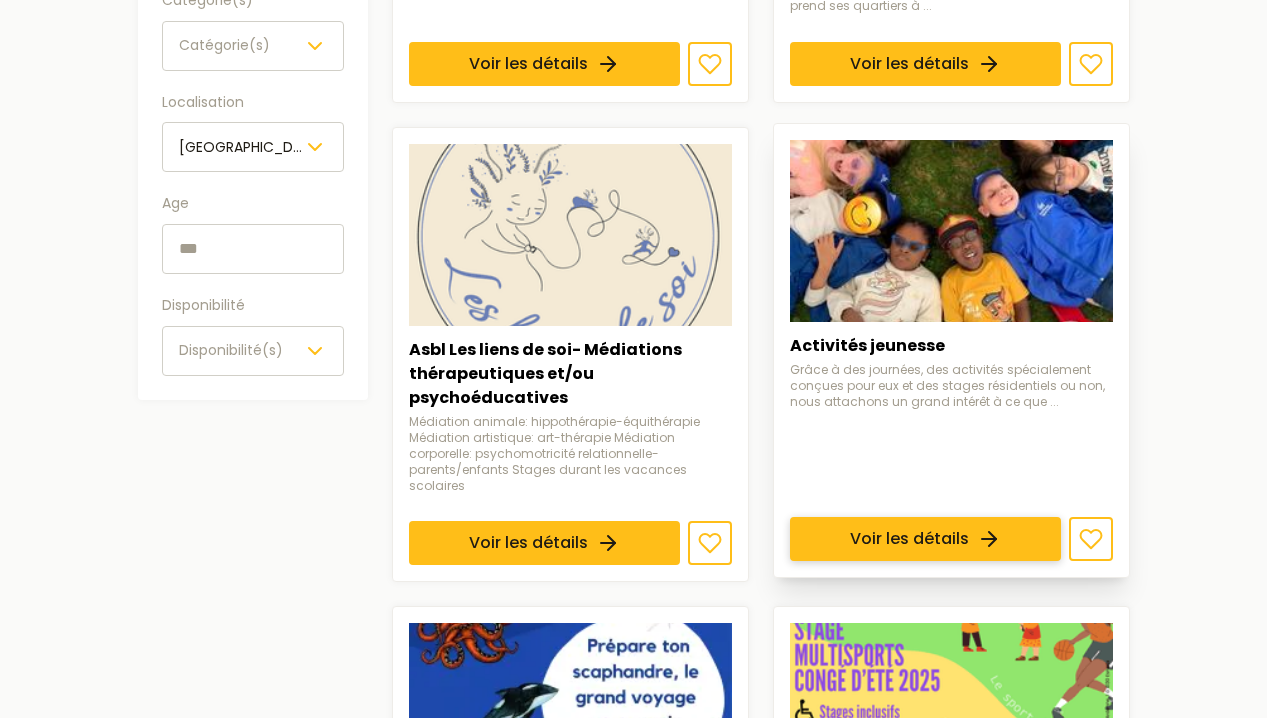 click on "Voir les détails" at bounding box center (925, 539) 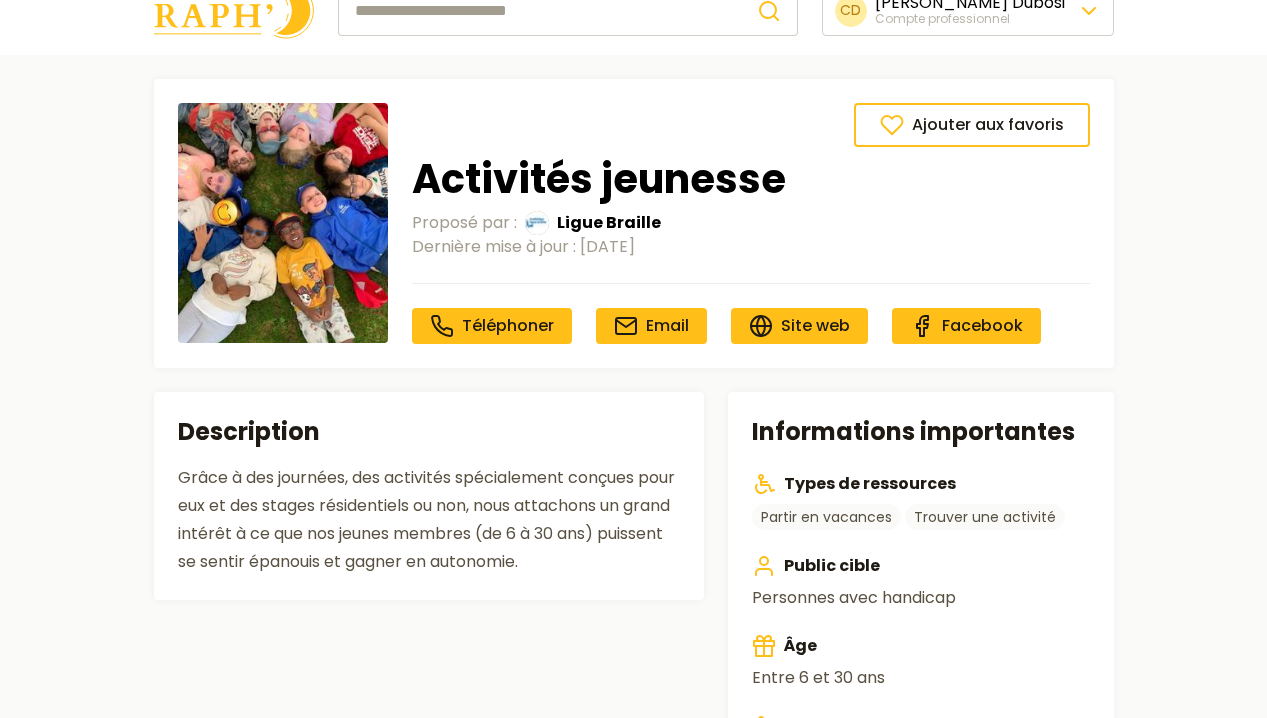 scroll, scrollTop: 46, scrollLeft: 0, axis: vertical 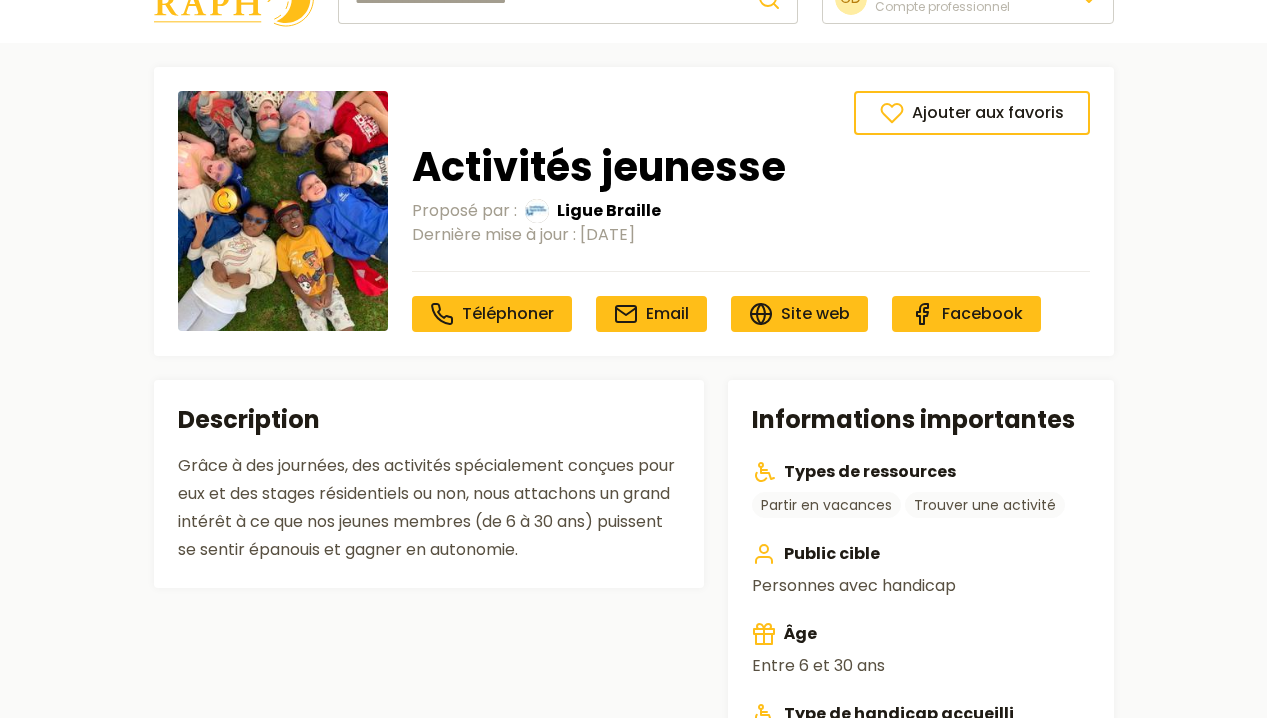 type on "*****" 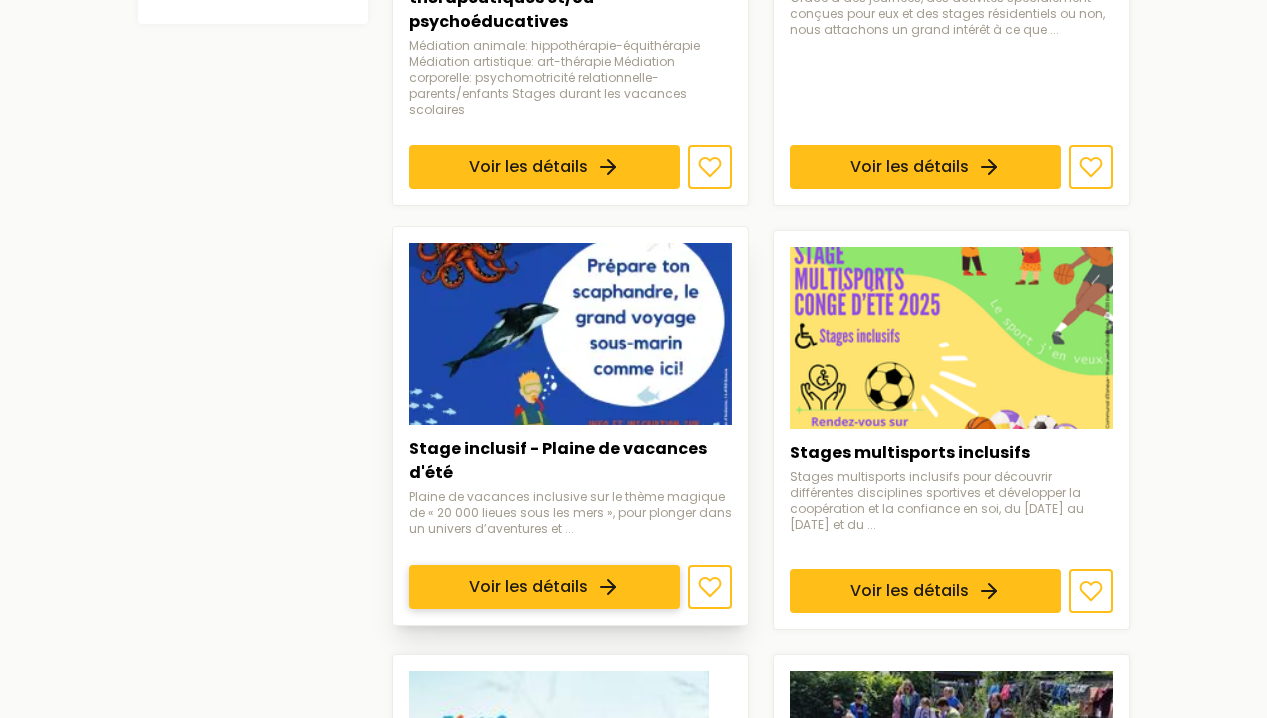 scroll, scrollTop: 1056, scrollLeft: 0, axis: vertical 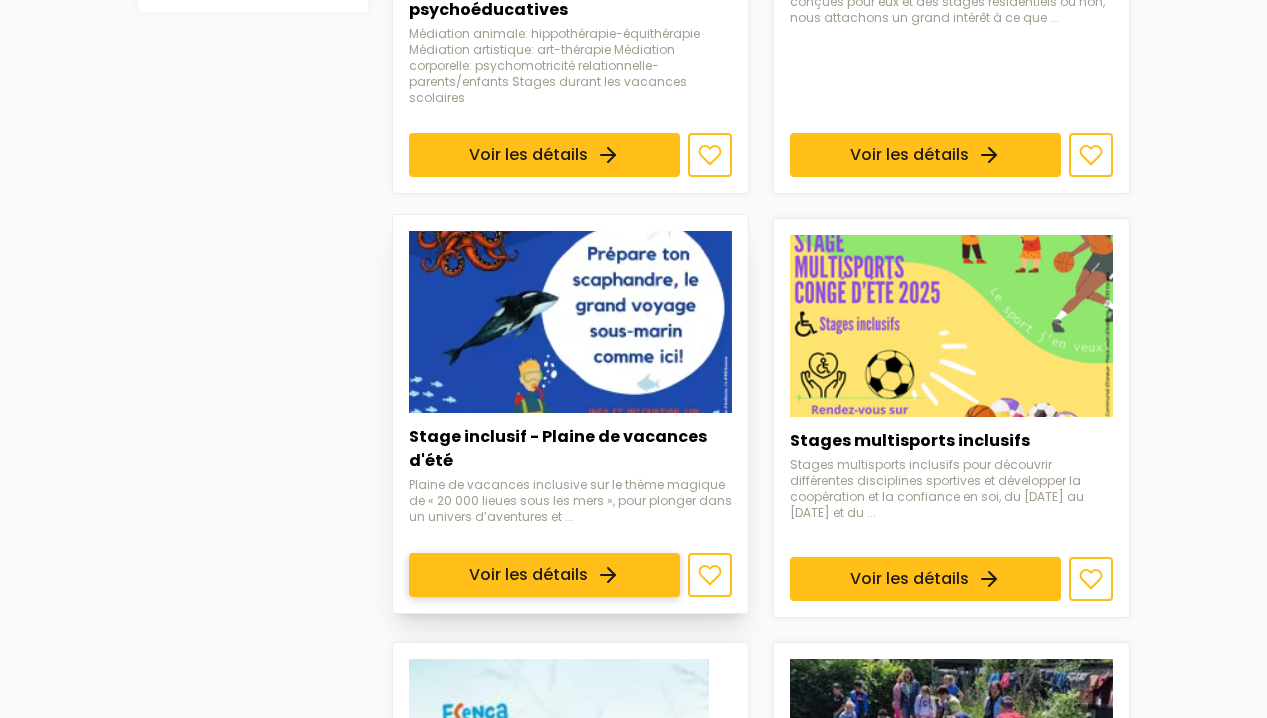 click on "Voir les détails" at bounding box center [544, 575] 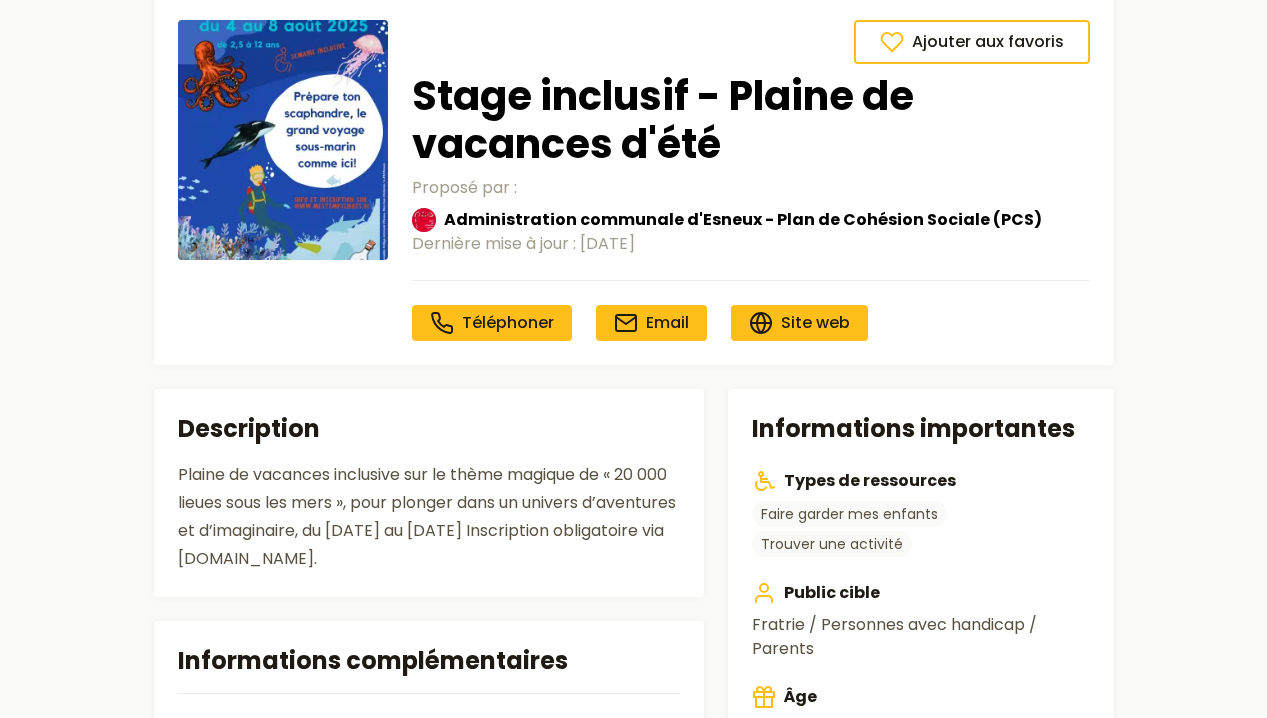 scroll, scrollTop: 116, scrollLeft: 0, axis: vertical 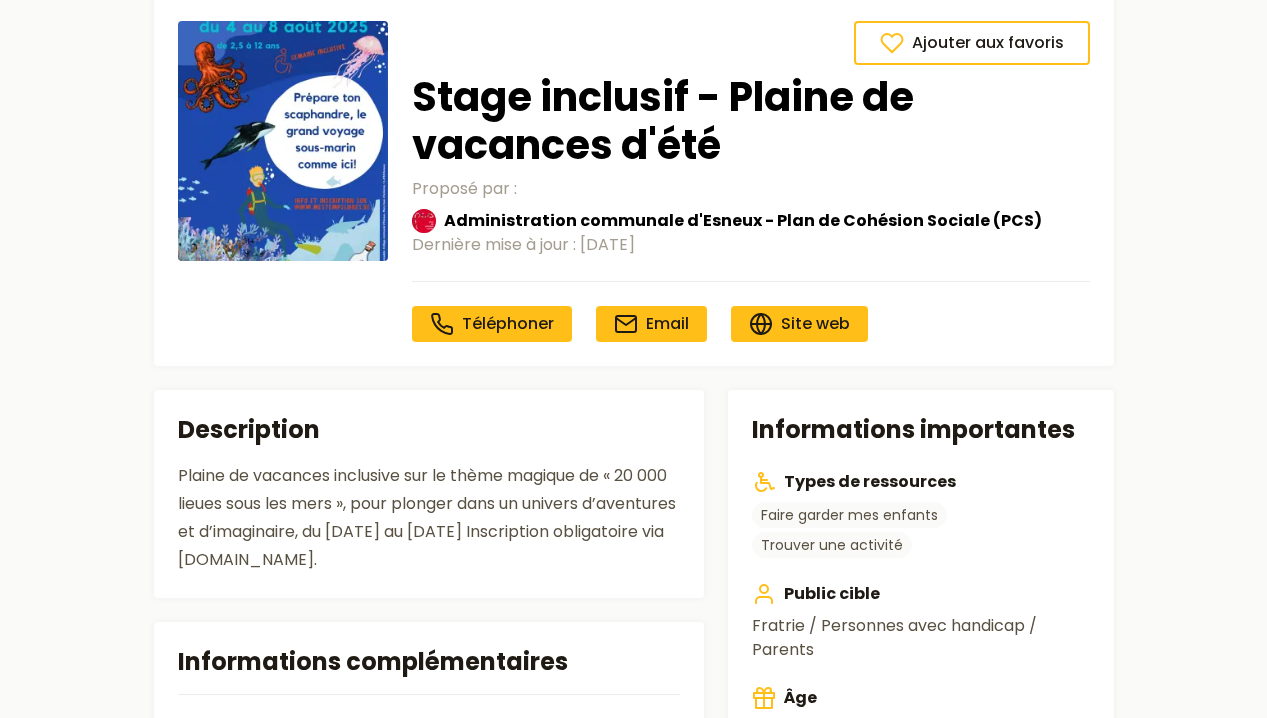type on "*****" 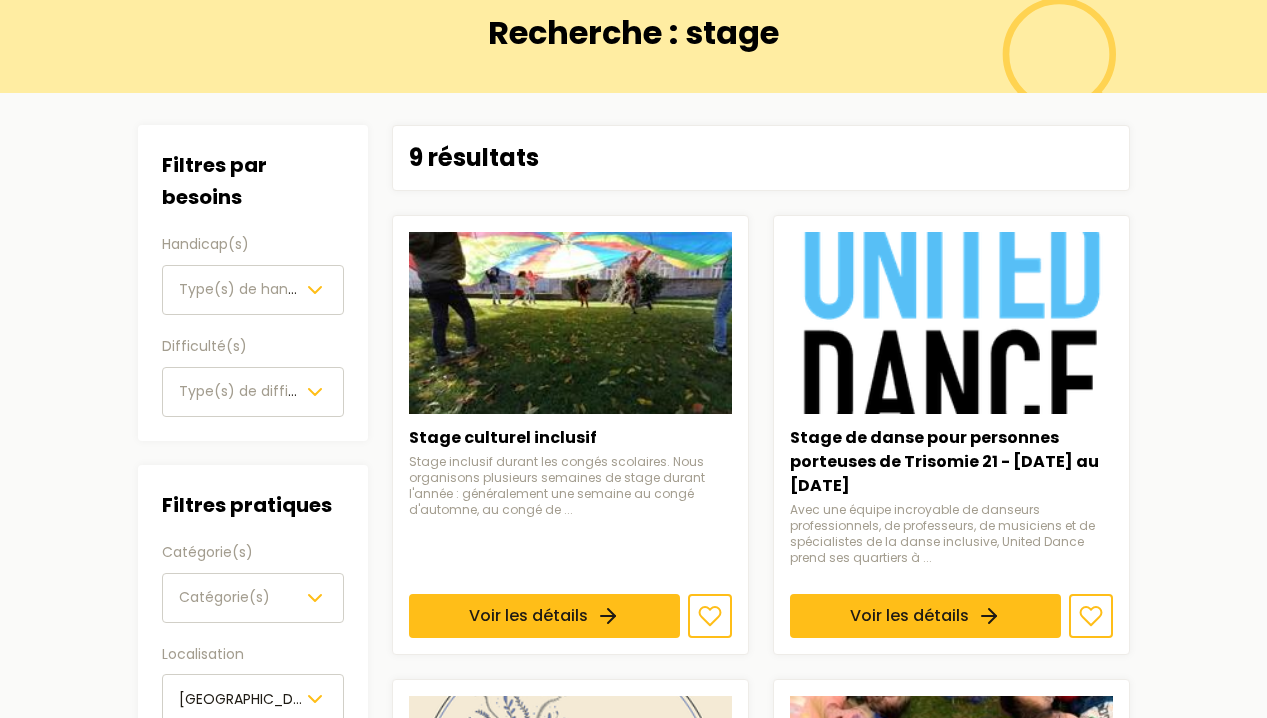 scroll, scrollTop: 1056, scrollLeft: 0, axis: vertical 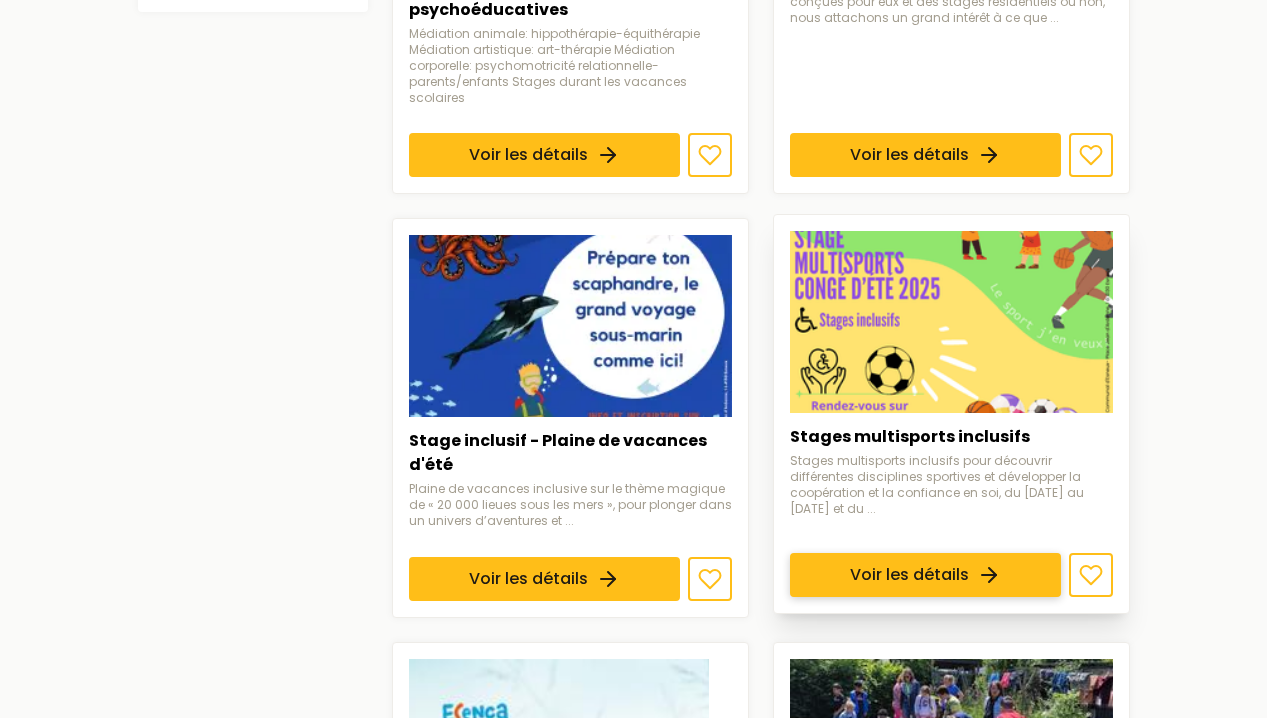 click on "Voir les détails" at bounding box center (925, 575) 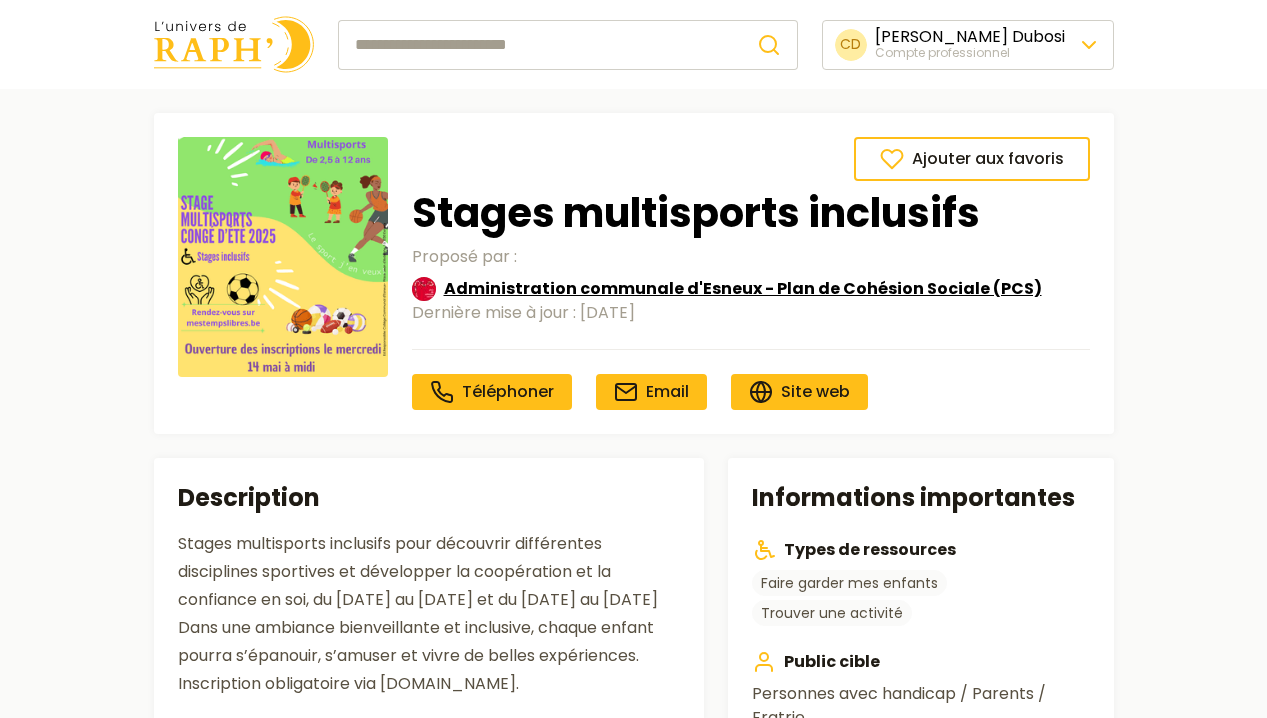 type on "*****" 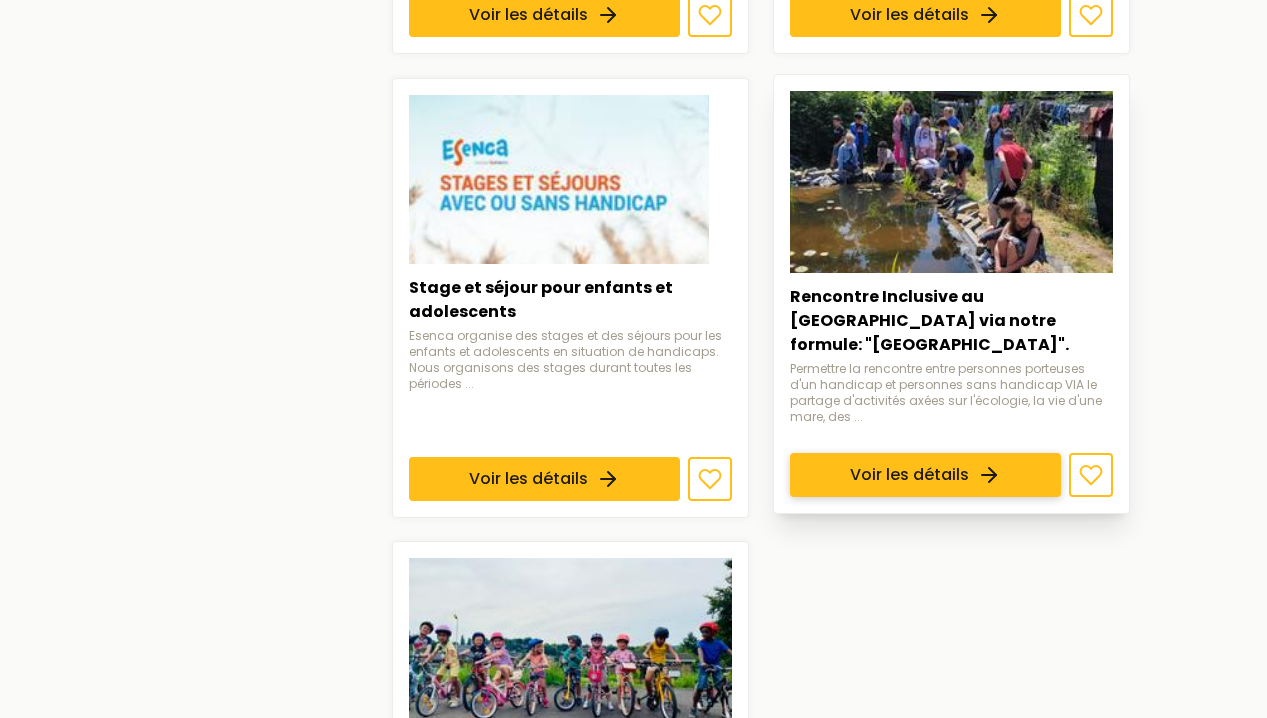 scroll, scrollTop: 1622, scrollLeft: 0, axis: vertical 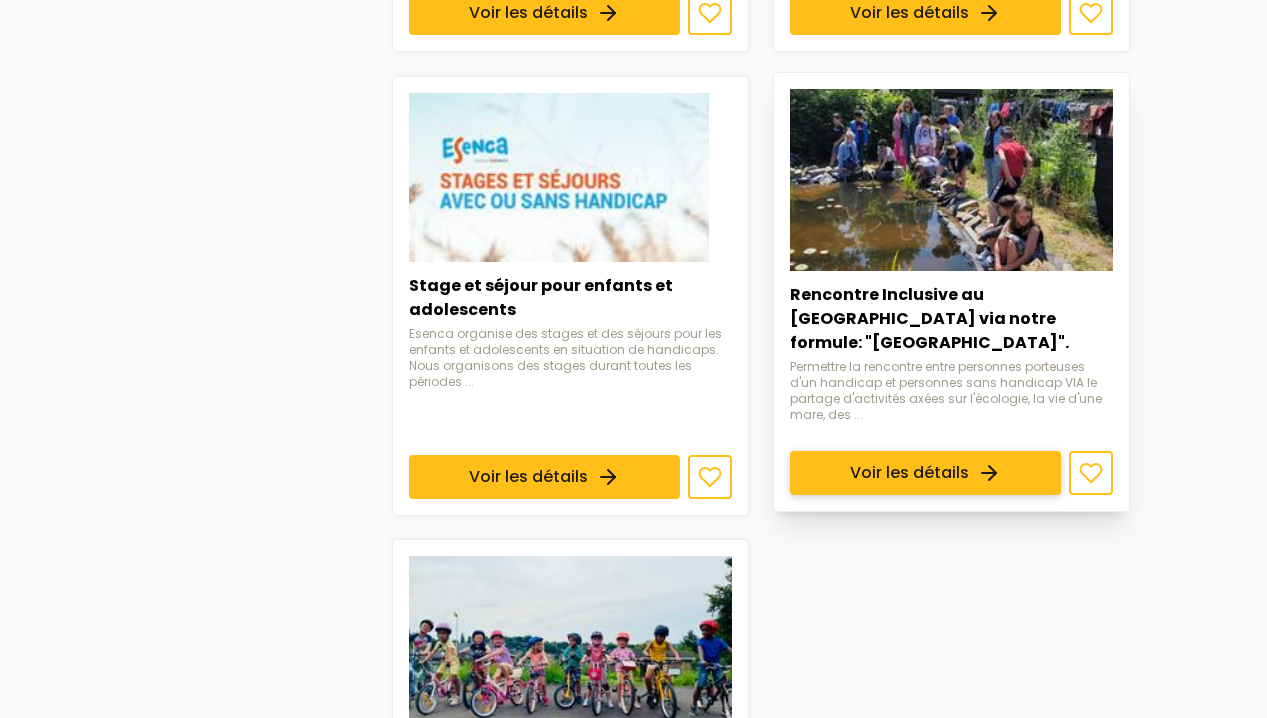 click on "Voir les détails" at bounding box center (925, 472) 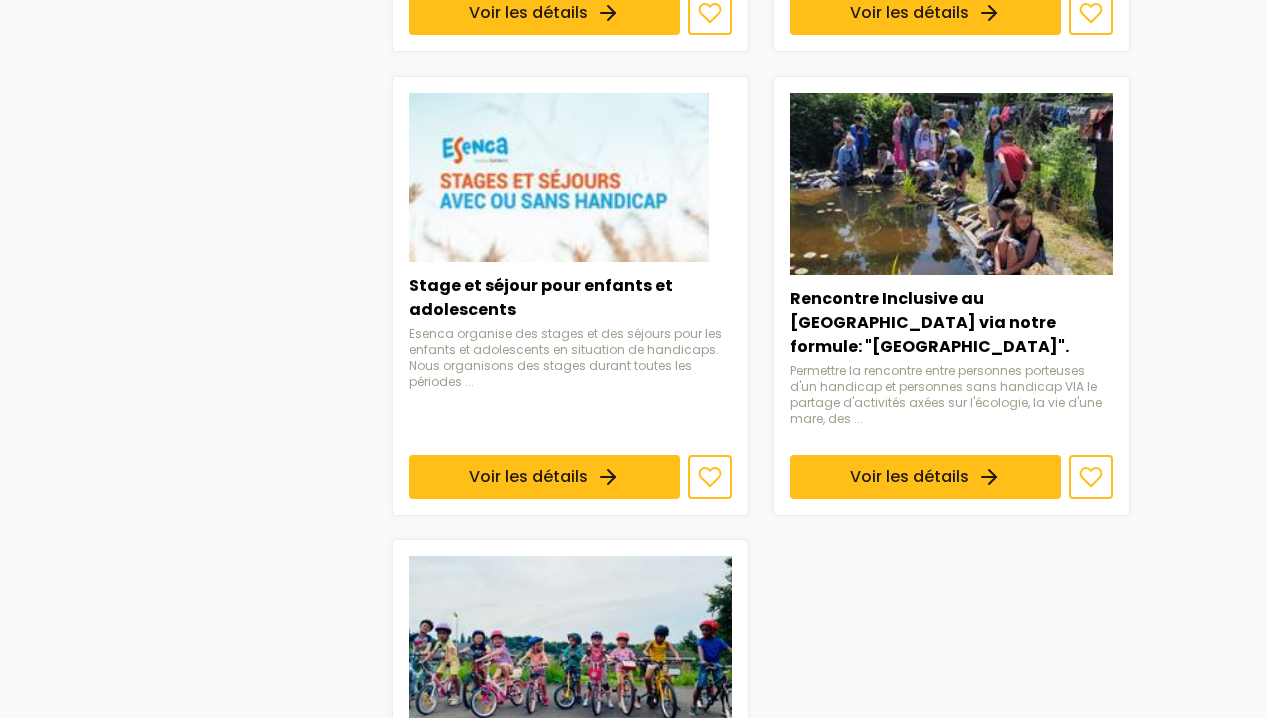 scroll, scrollTop: 0, scrollLeft: 0, axis: both 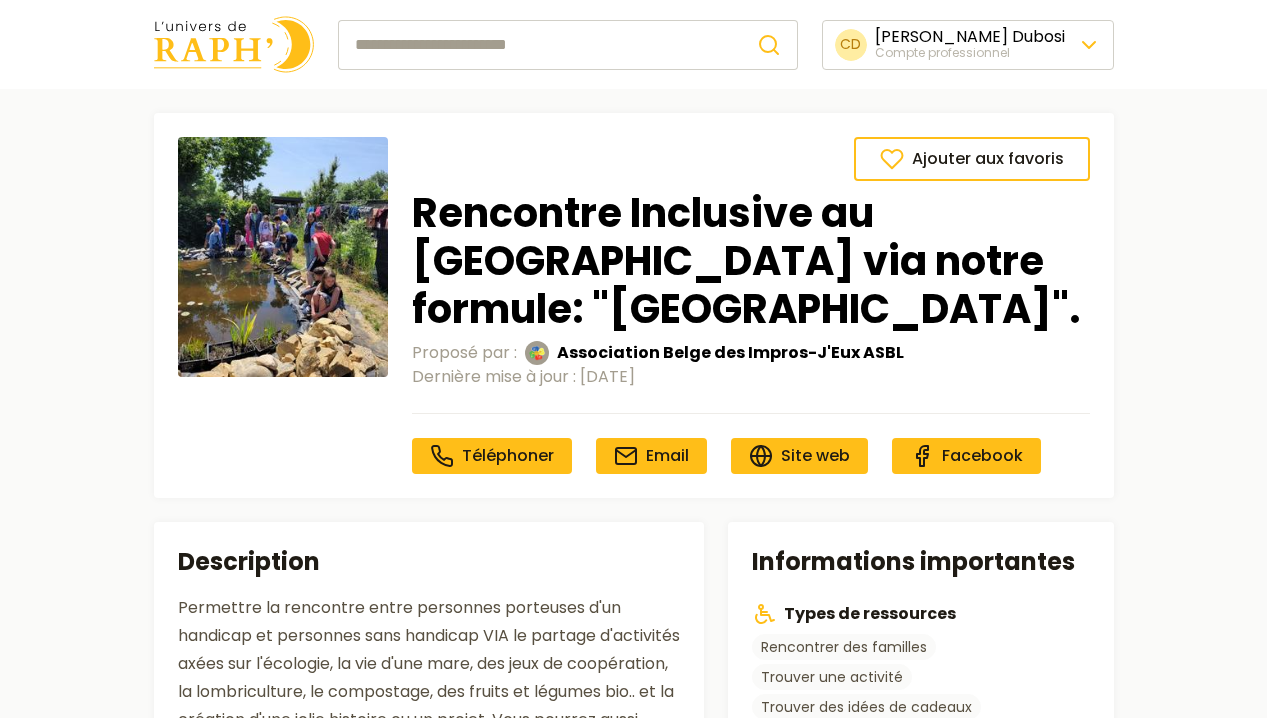 type on "*****" 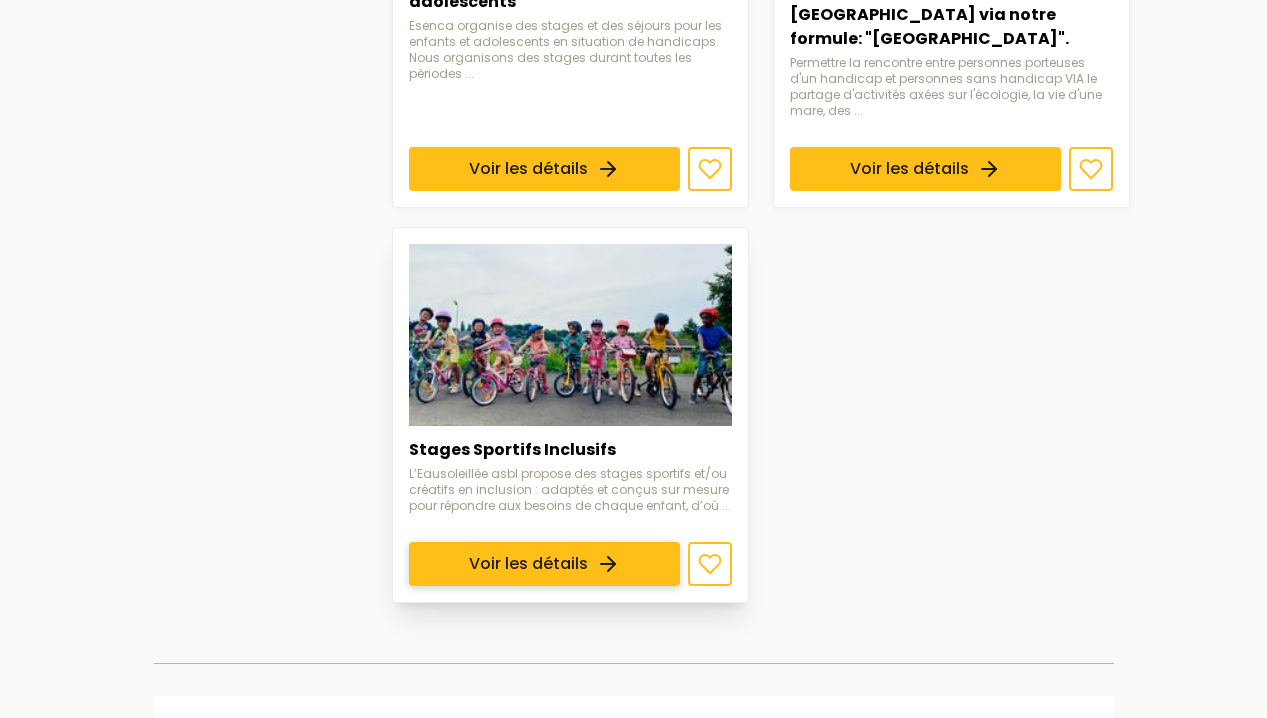 scroll, scrollTop: 1961, scrollLeft: 0, axis: vertical 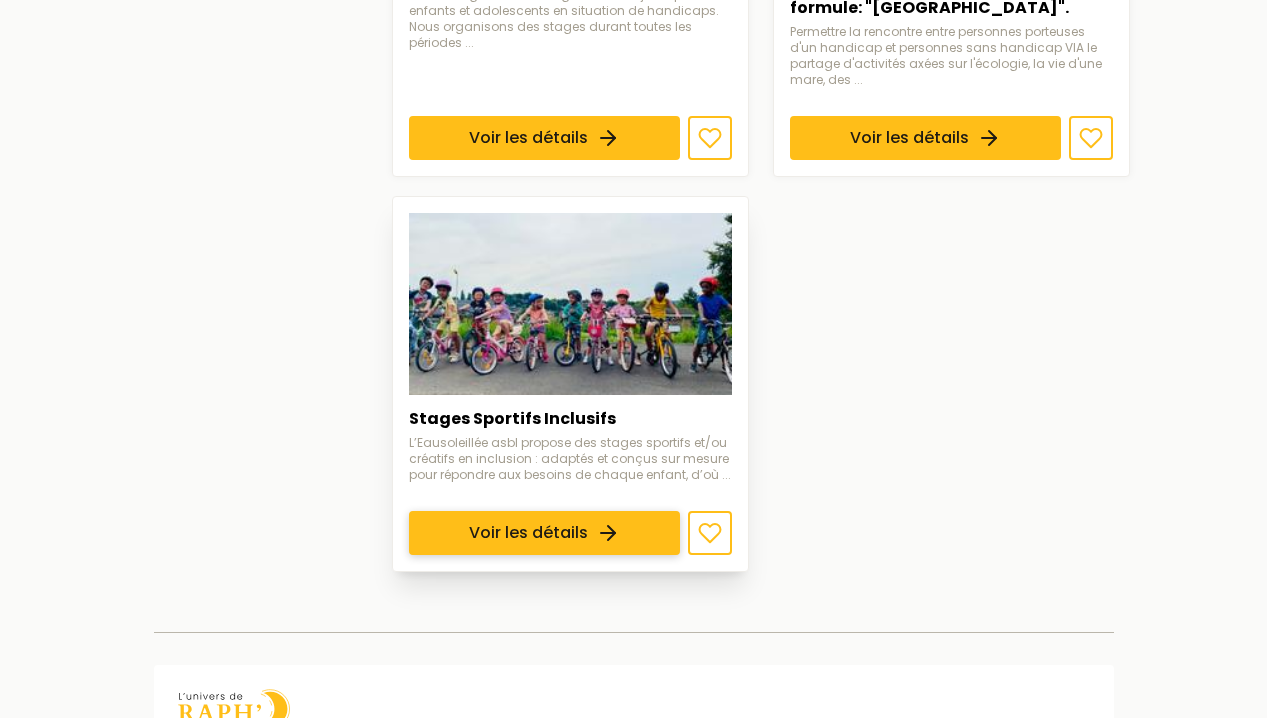 click on "Voir les détails" at bounding box center (544, 533) 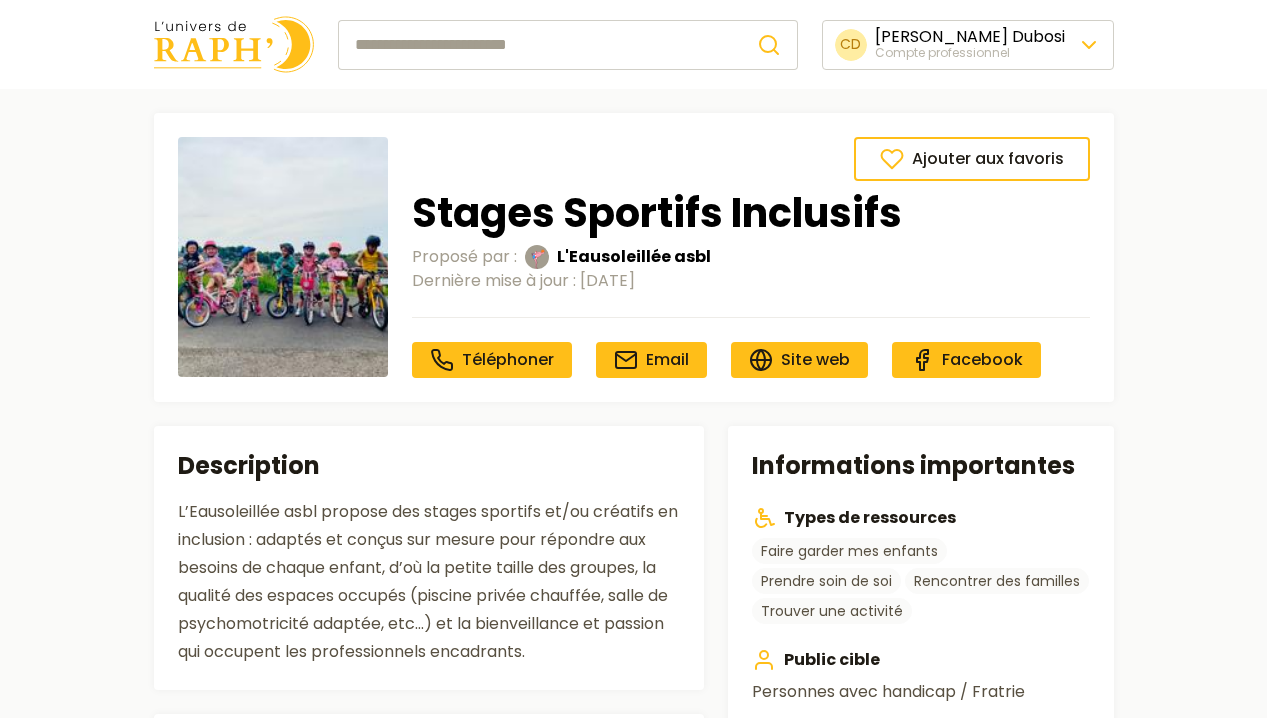 scroll, scrollTop: 0, scrollLeft: 0, axis: both 